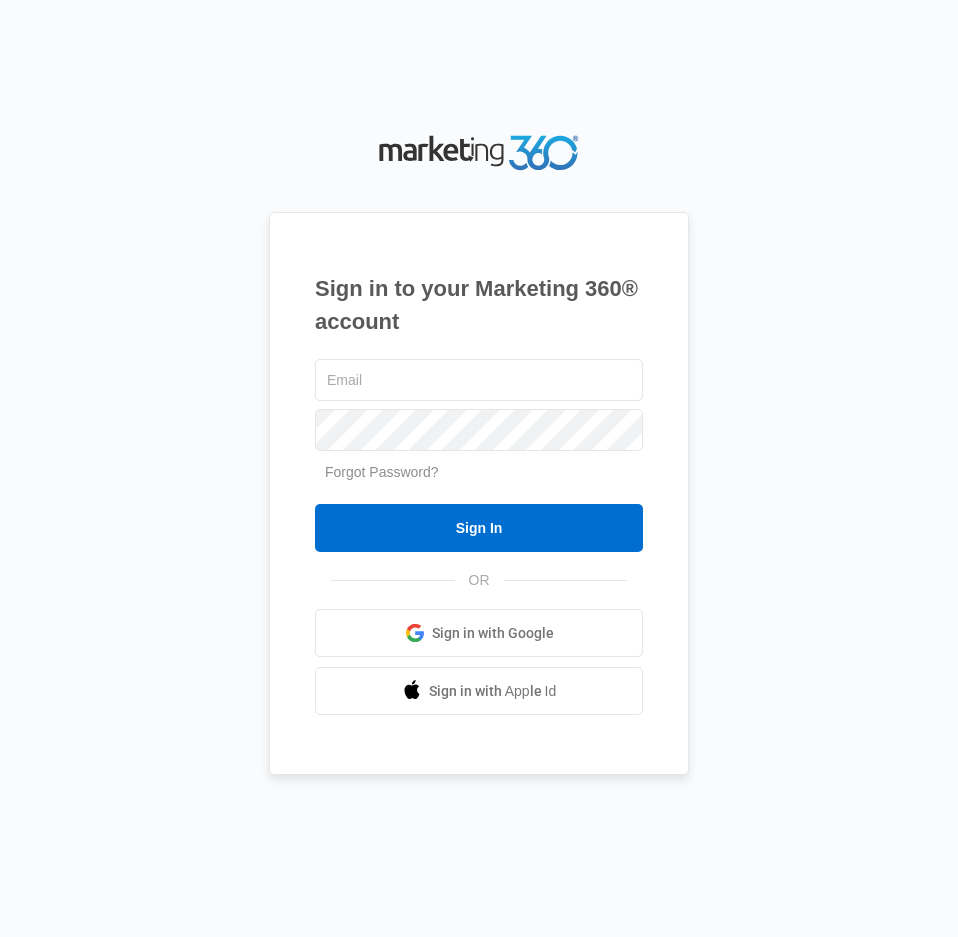 scroll, scrollTop: 0, scrollLeft: 0, axis: both 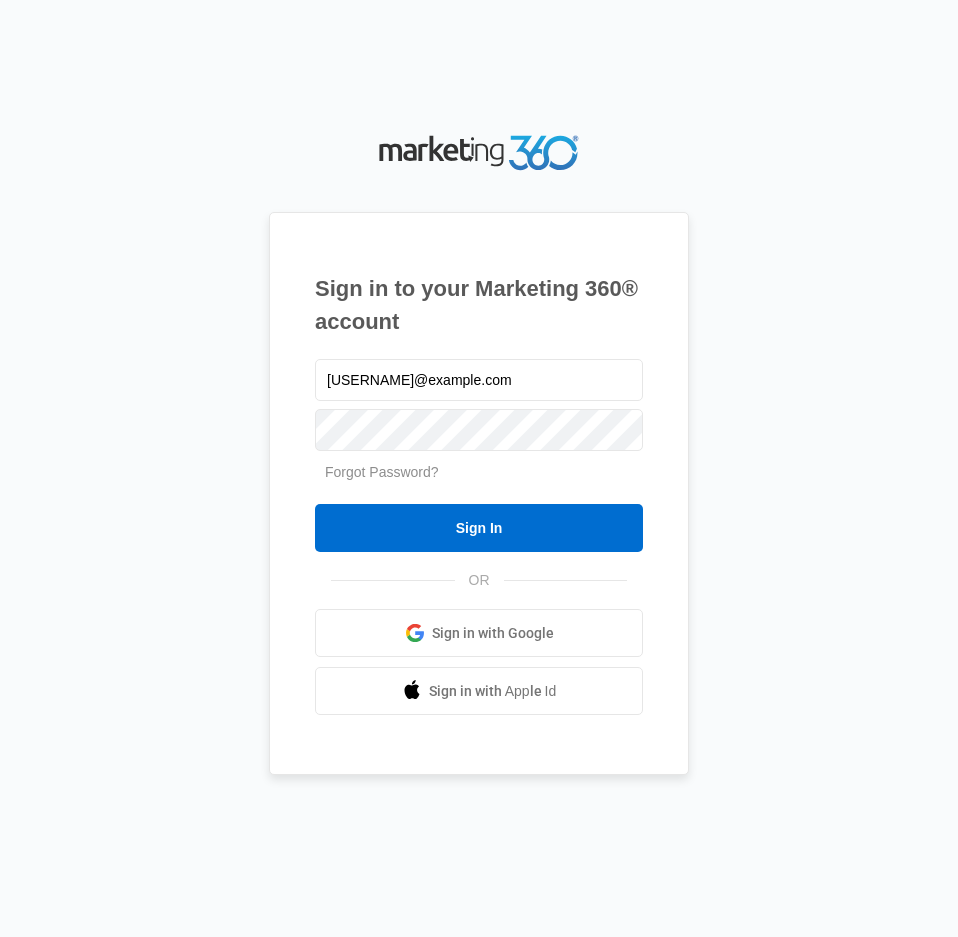 click on "Sign In" at bounding box center [479, 528] 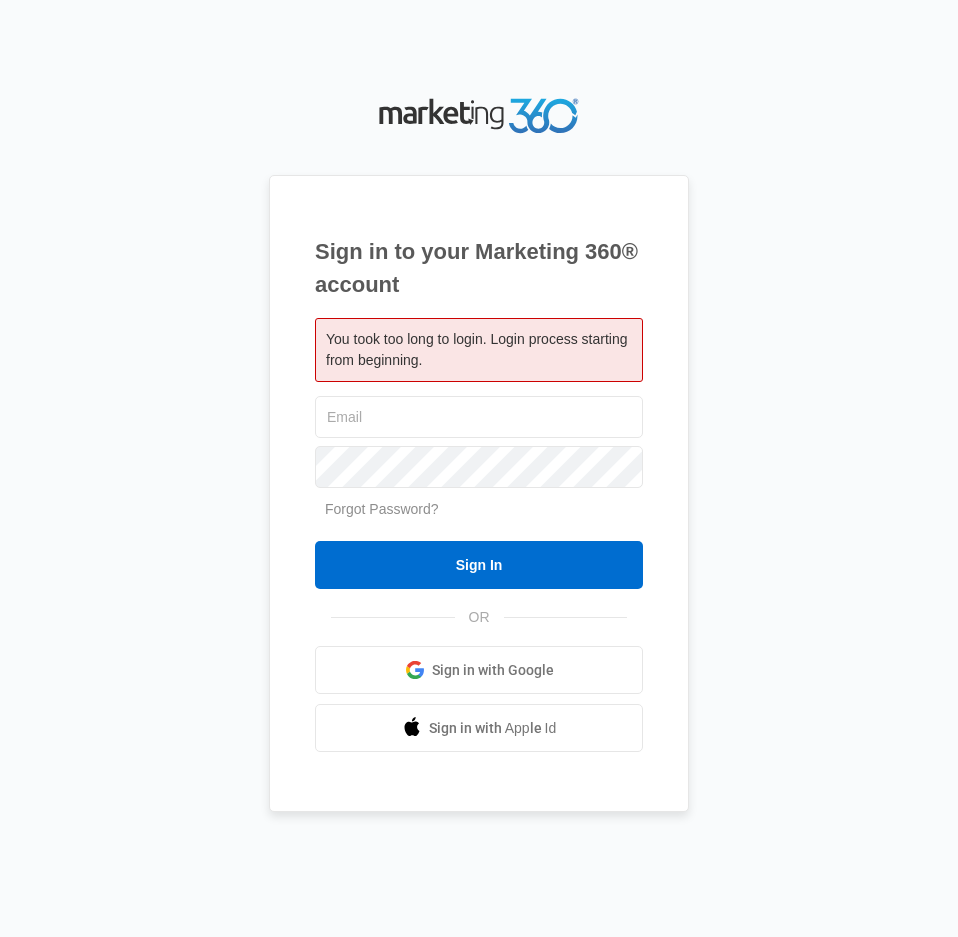 scroll, scrollTop: 0, scrollLeft: 0, axis: both 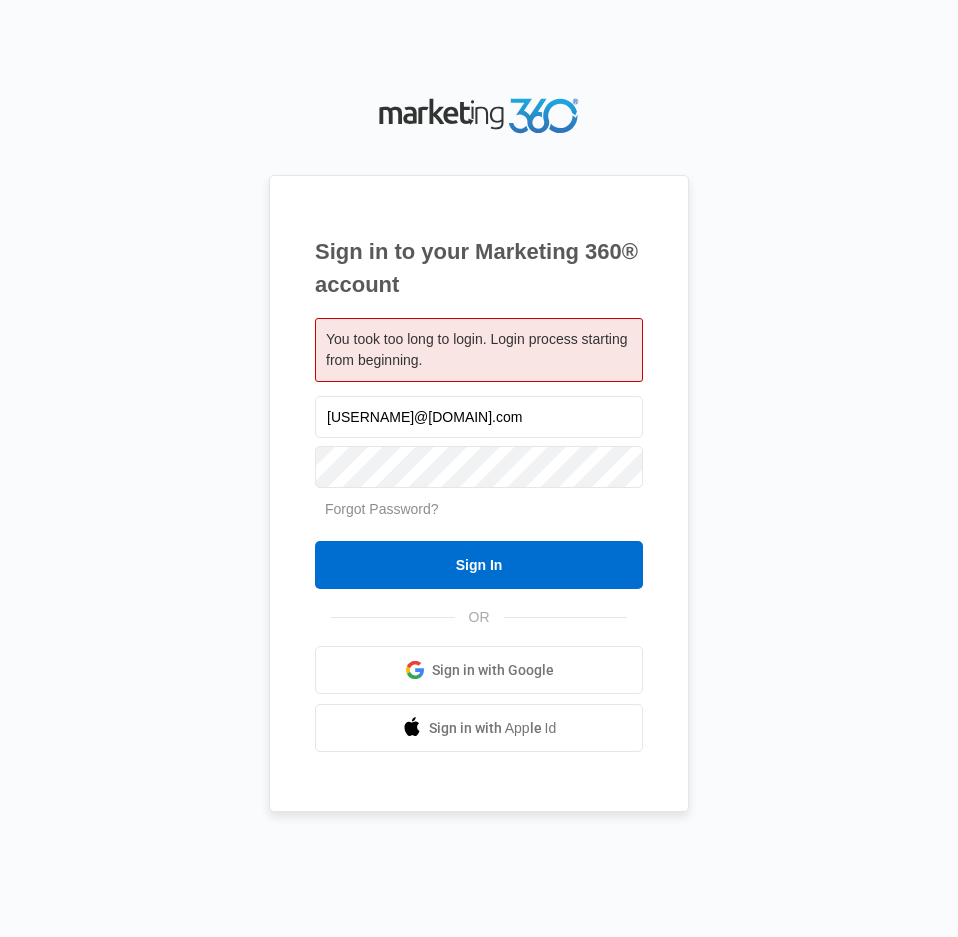 click on "Sign in with Google" at bounding box center [493, 670] 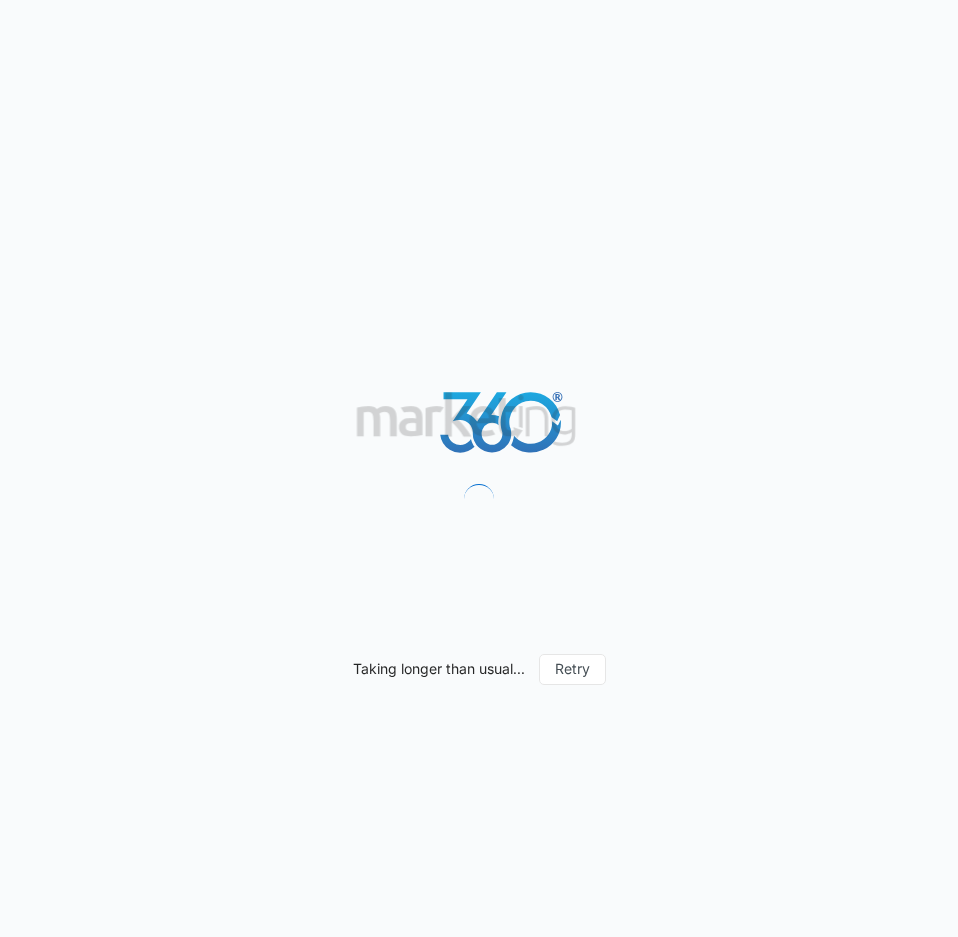 scroll, scrollTop: 0, scrollLeft: 0, axis: both 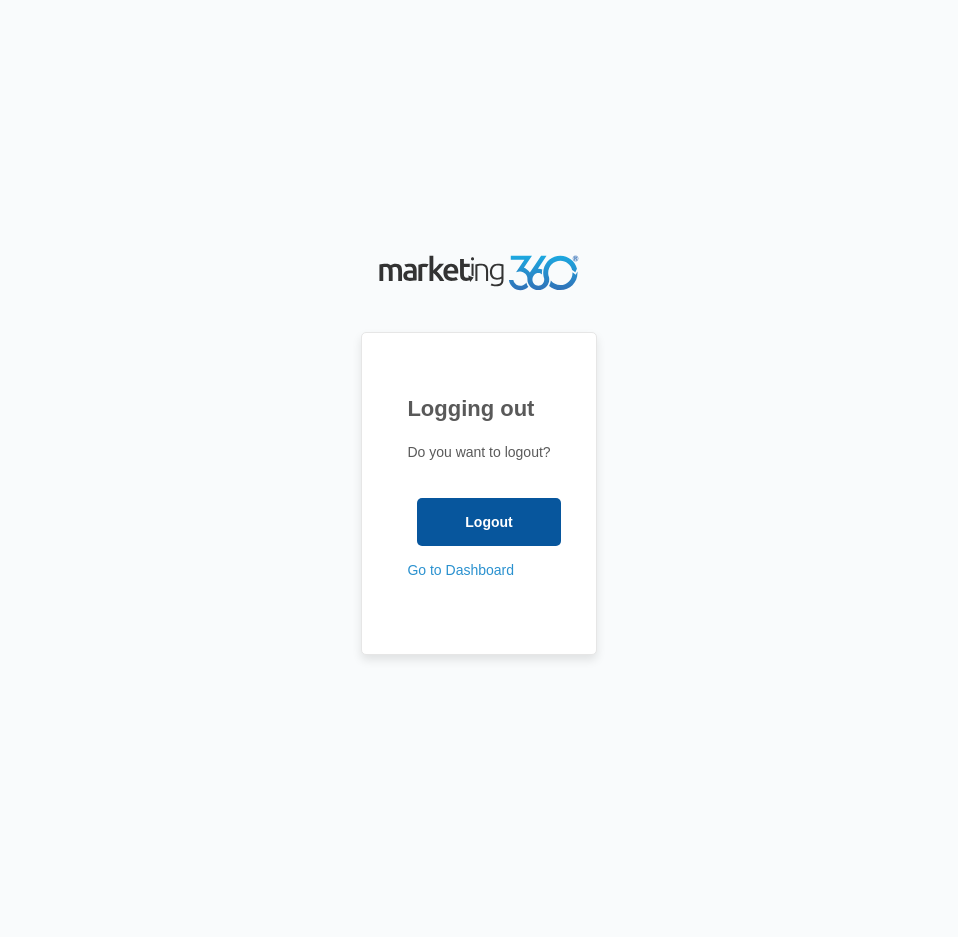 click on "Logout" at bounding box center [488, 522] 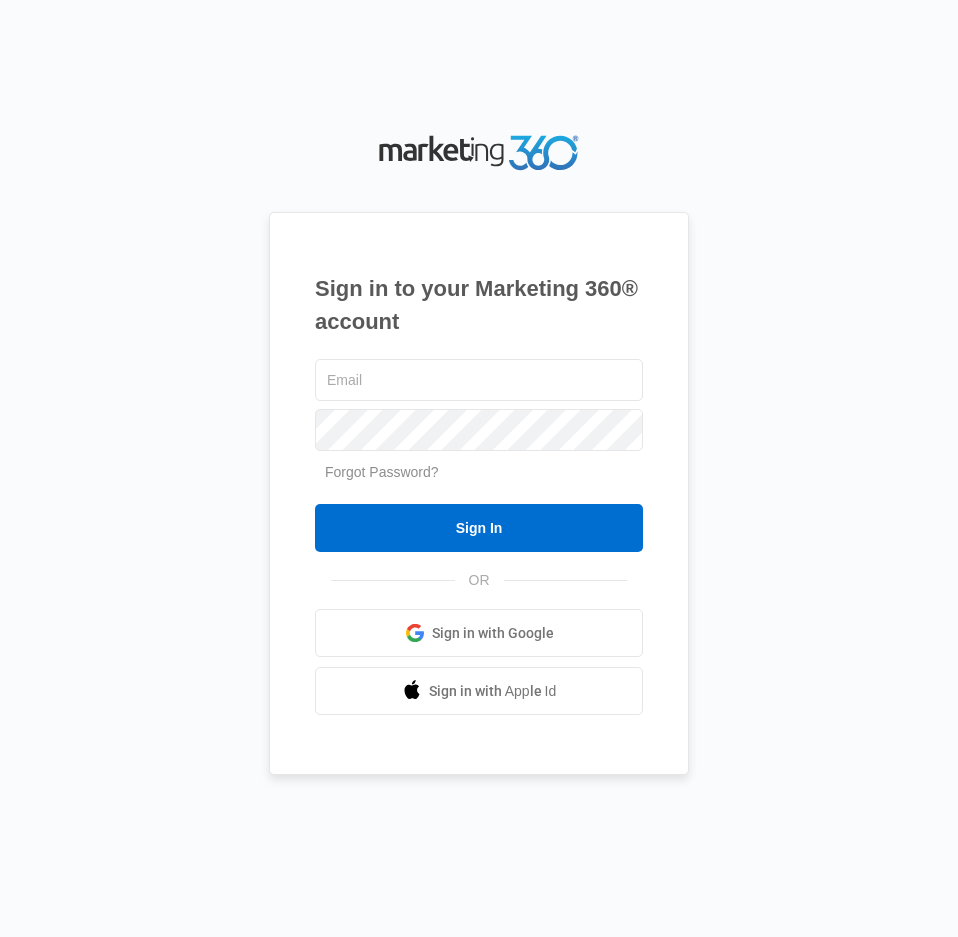 scroll, scrollTop: 0, scrollLeft: 0, axis: both 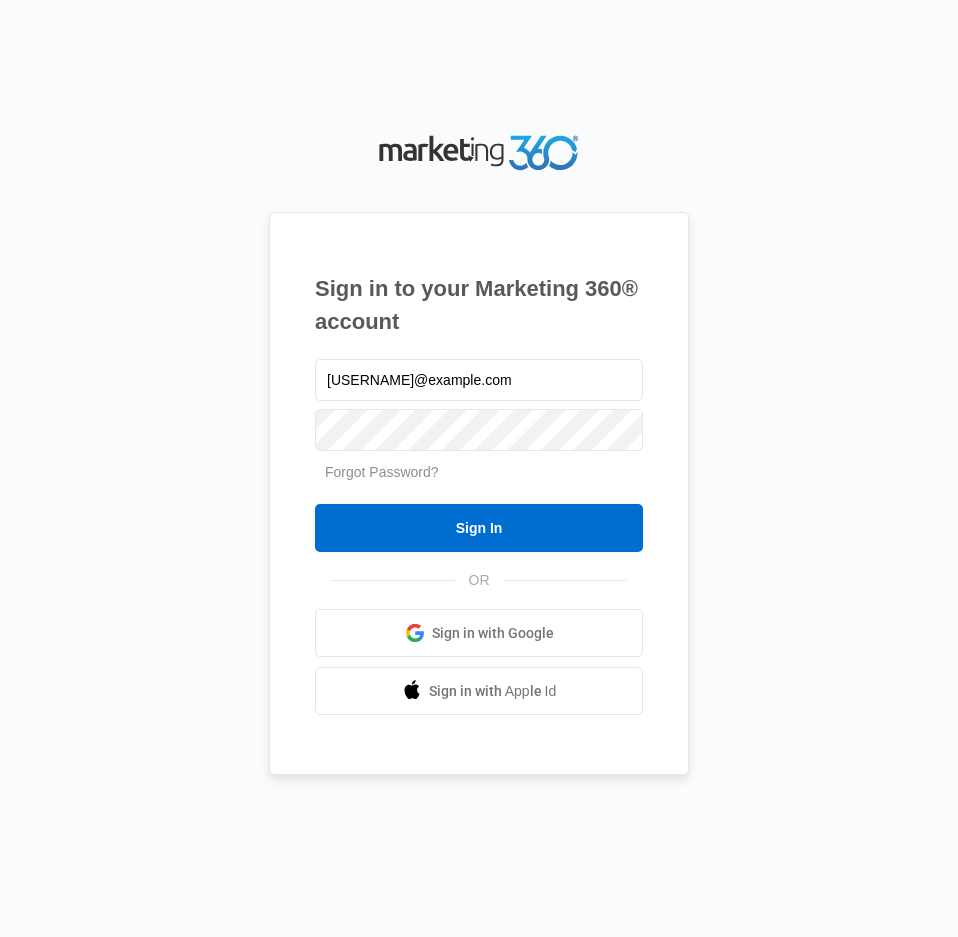 click on "Sign in with Google" at bounding box center [479, 633] 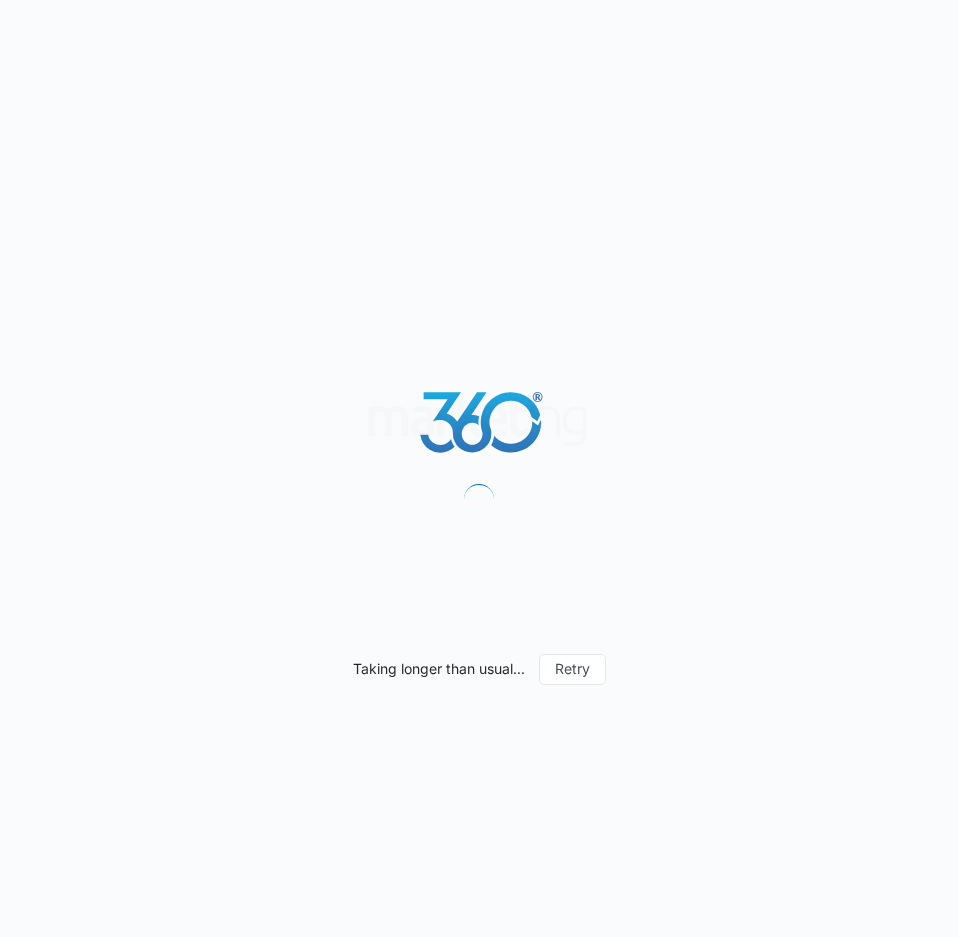 scroll, scrollTop: 0, scrollLeft: 0, axis: both 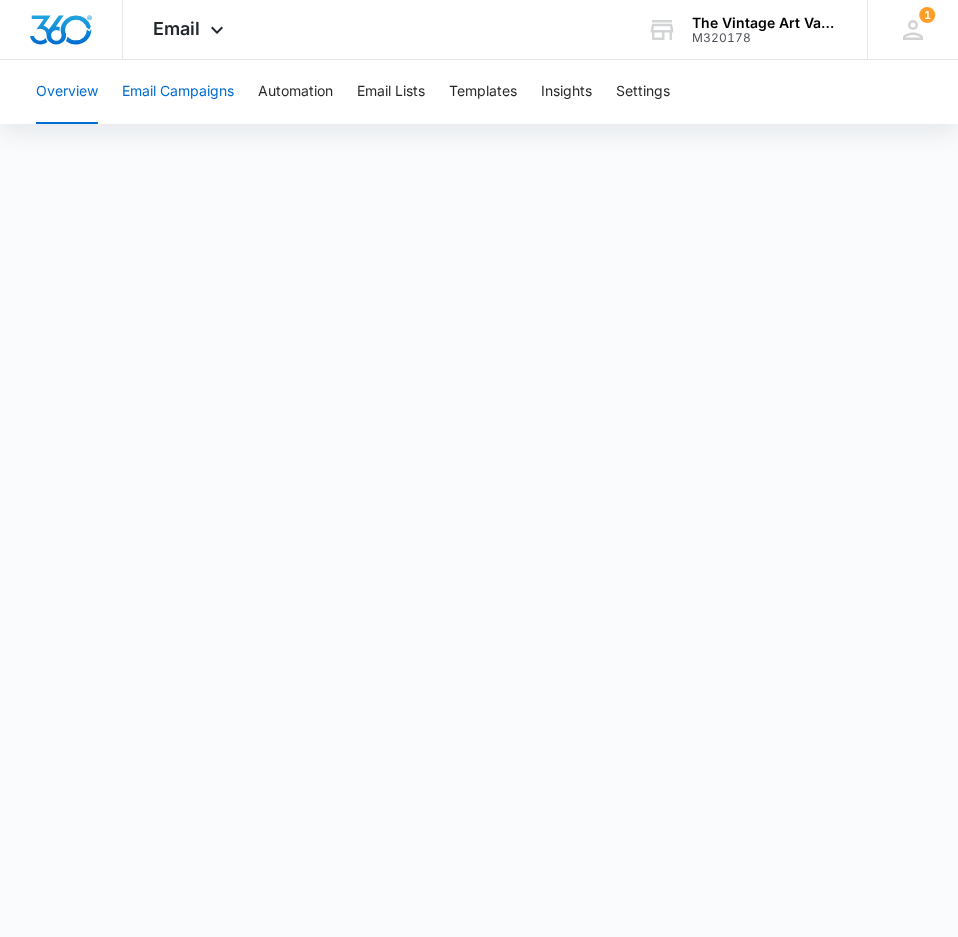 click on "Email Campaigns" at bounding box center [178, 92] 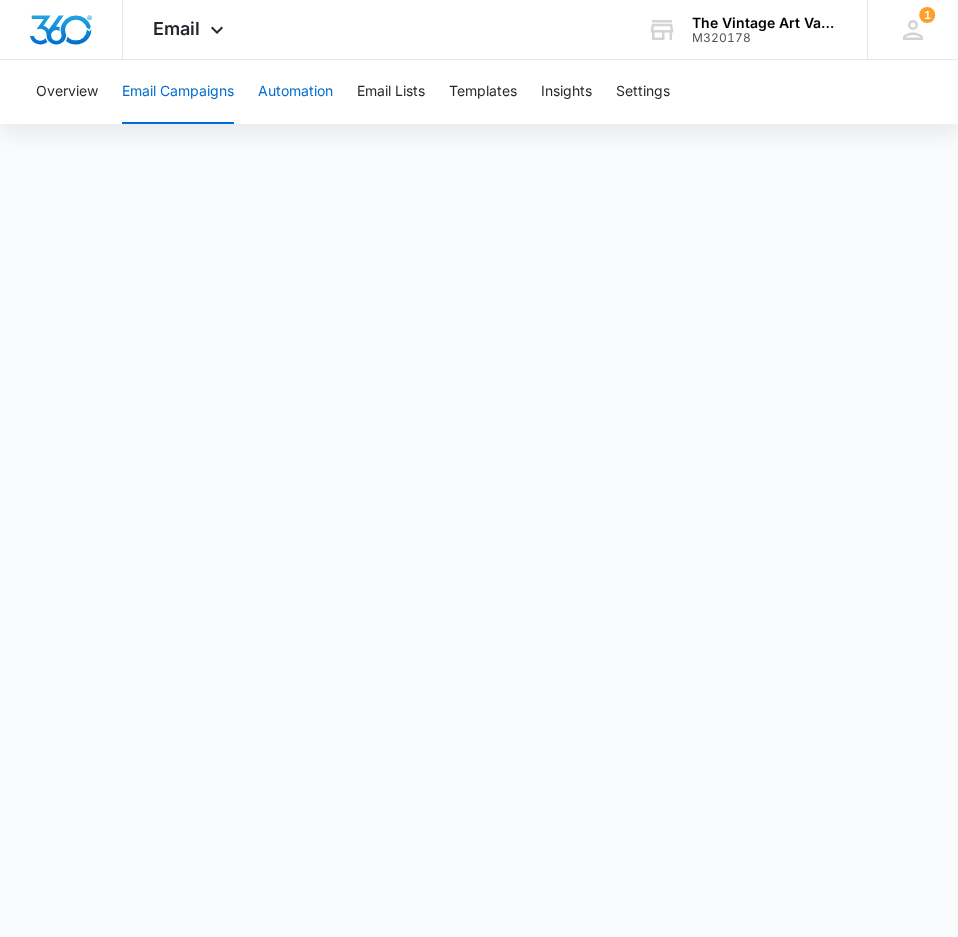 click on "Automation" at bounding box center (295, 92) 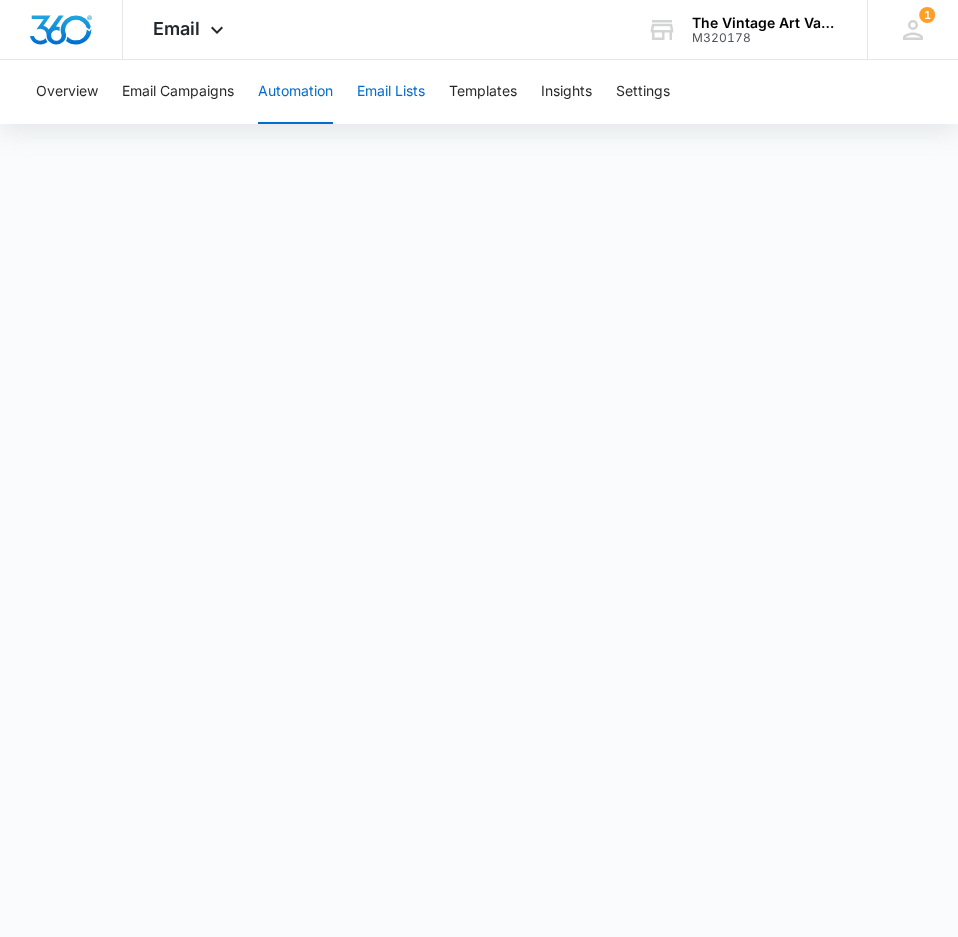click on "Email Lists" at bounding box center [391, 92] 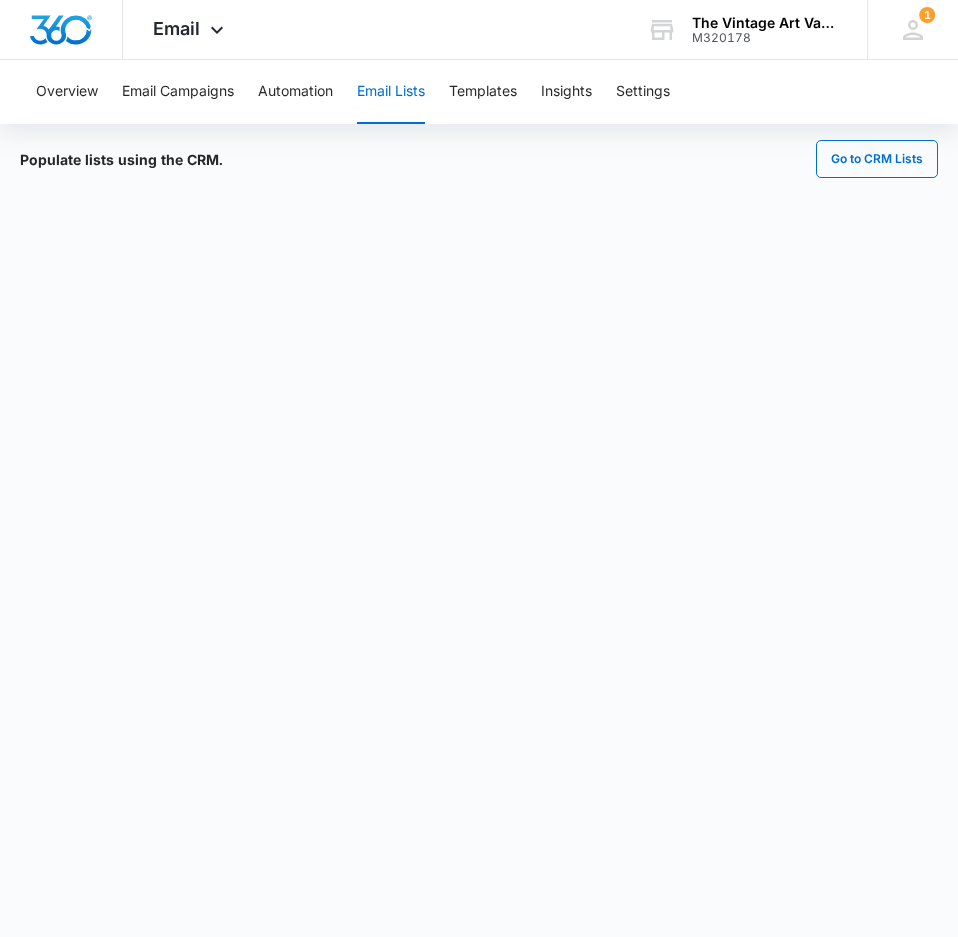 click on "Overview Email Campaigns Automation Email Lists Templates Insights Settings" at bounding box center (479, 92) 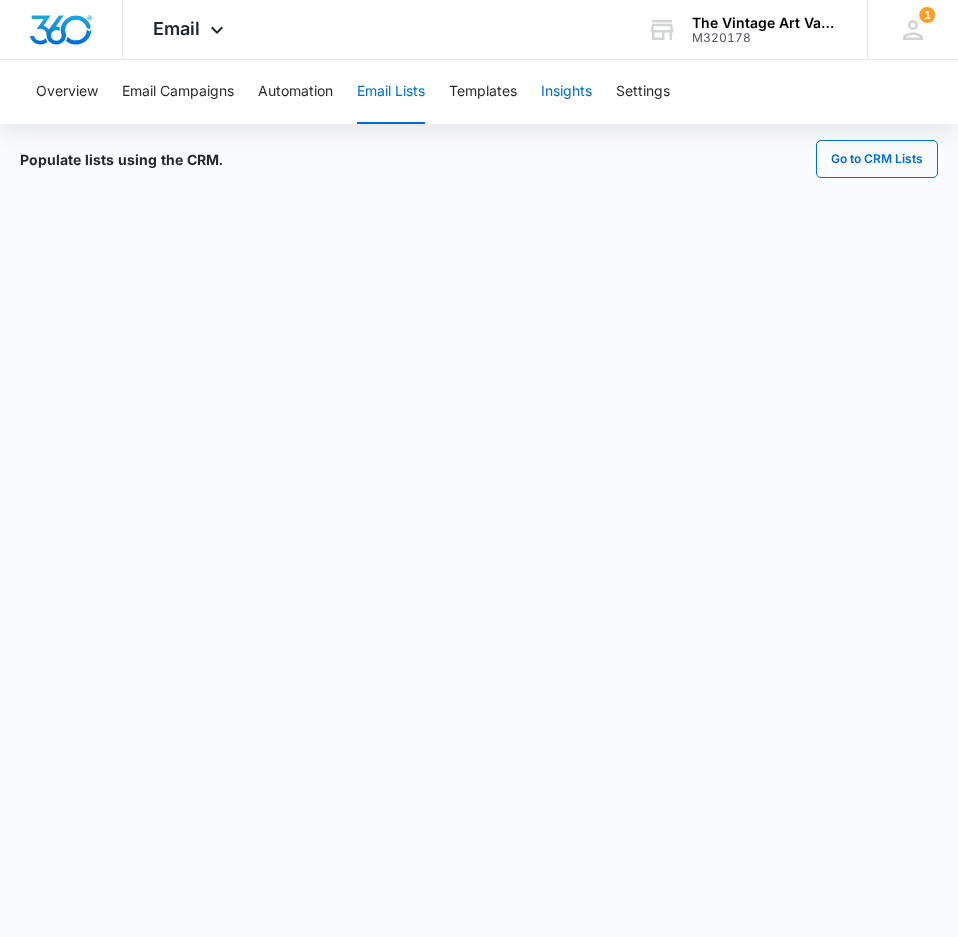 click on "Insights" at bounding box center (566, 92) 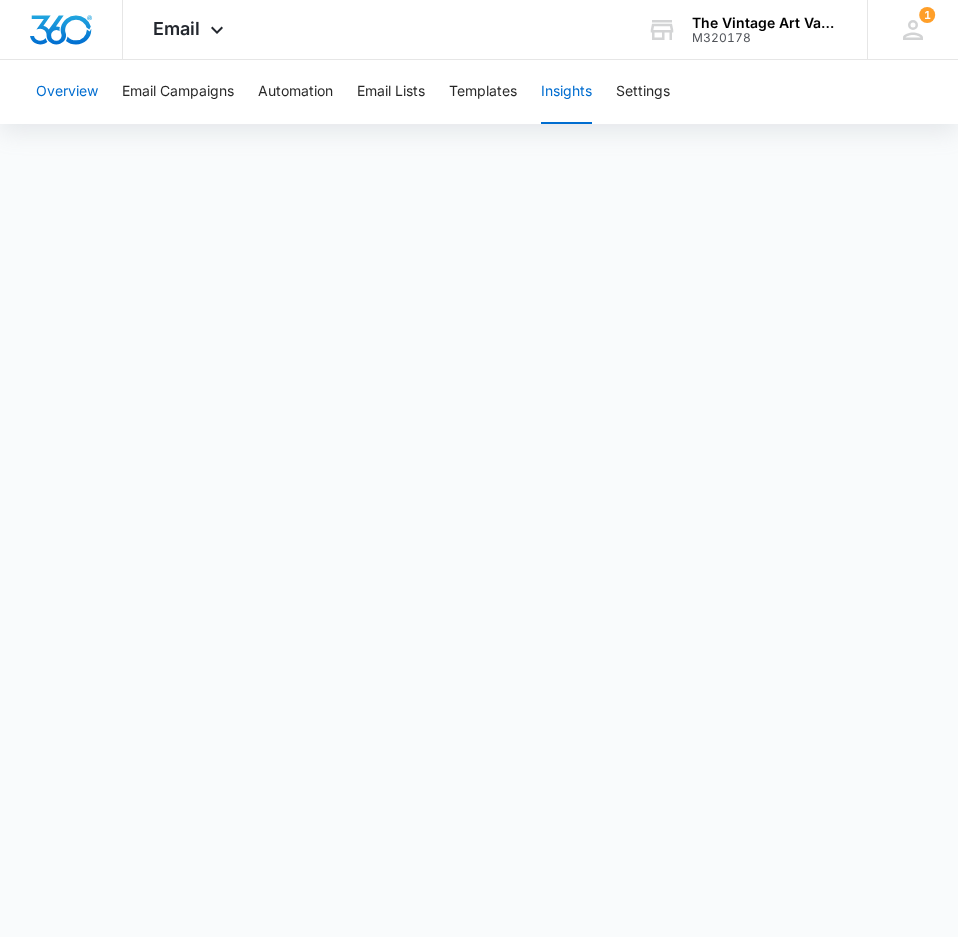click on "Overview" at bounding box center [67, 92] 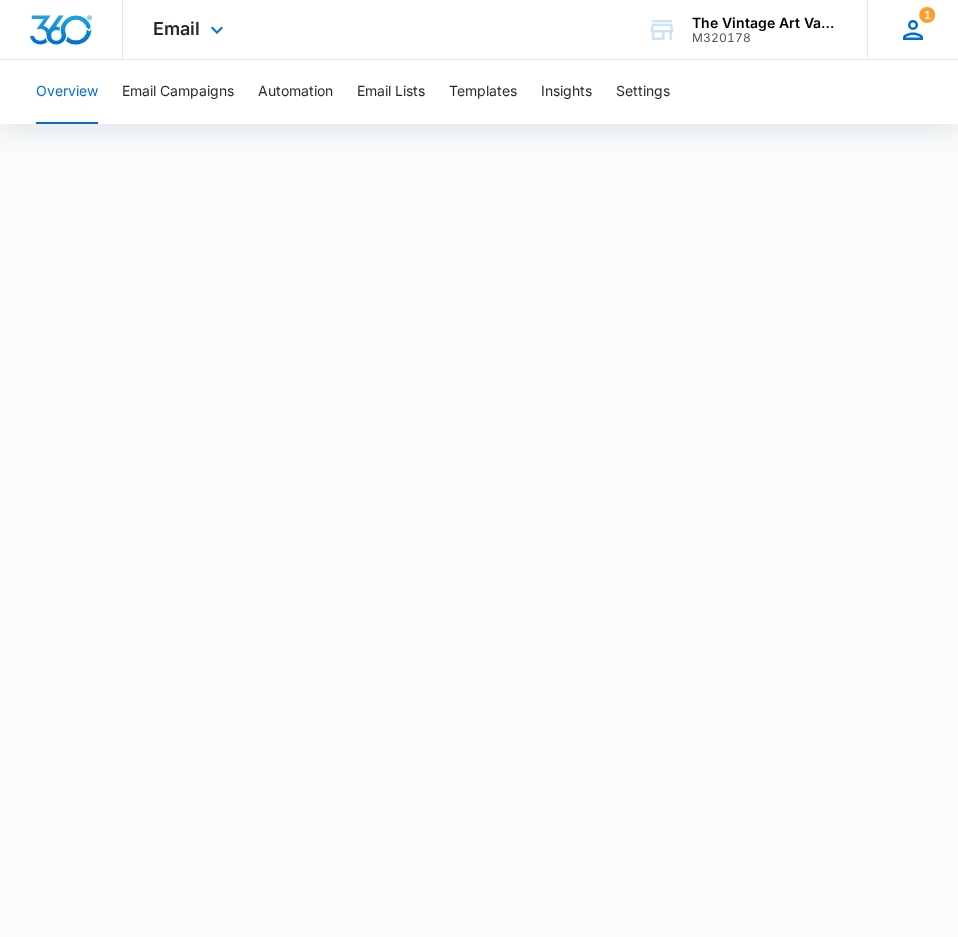 click on "1" at bounding box center [927, 15] 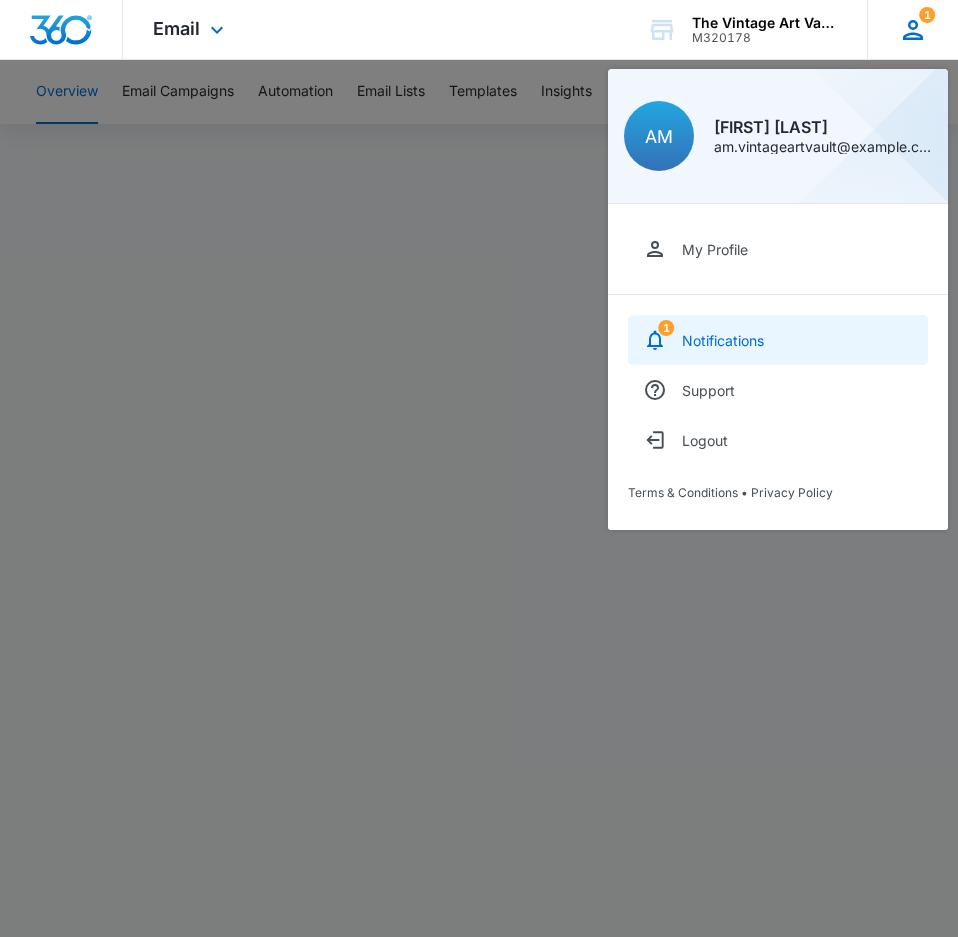 click on "1 Notifications" at bounding box center [778, 340] 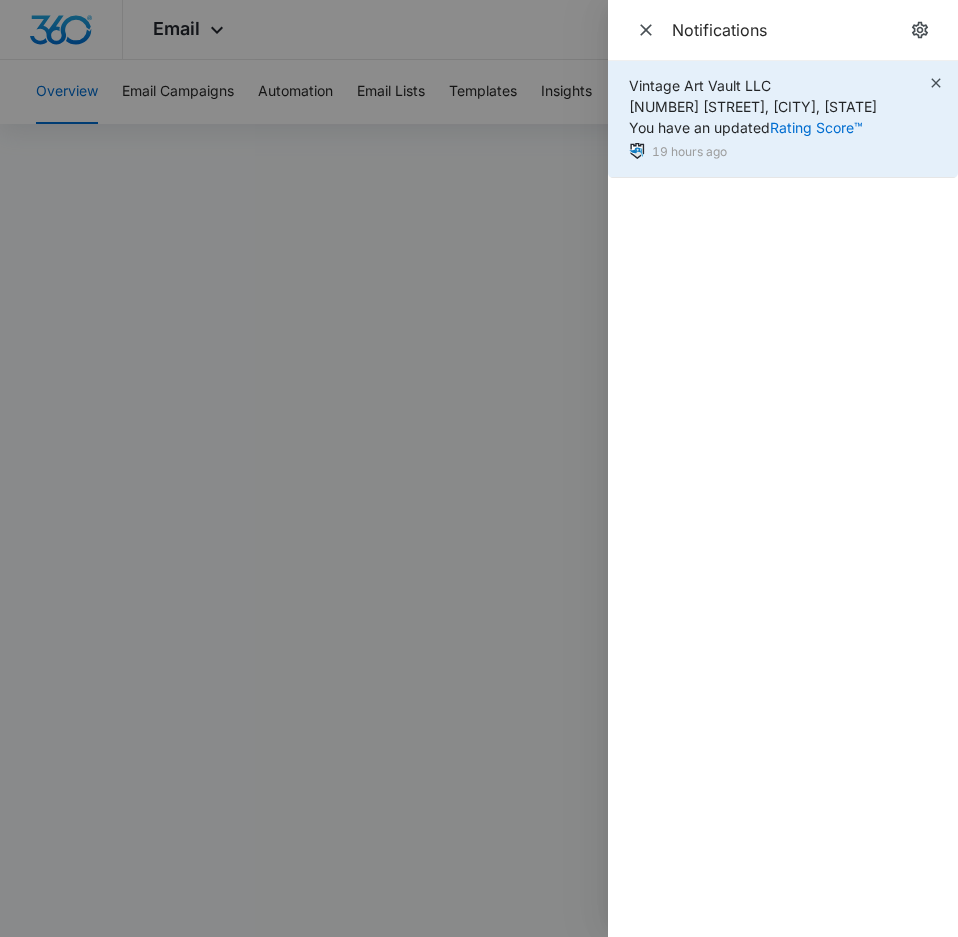 click on "19 hours ago" at bounding box center (753, 152) 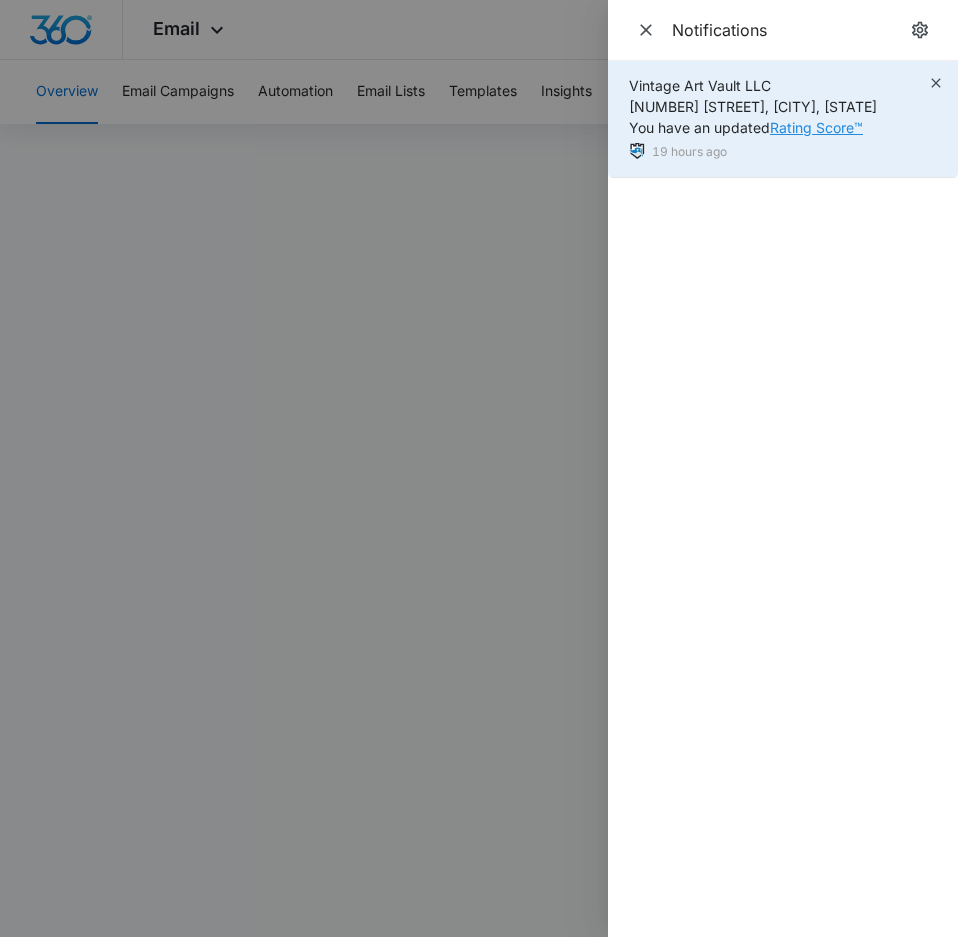 click on "Rating Score™" at bounding box center [816, 127] 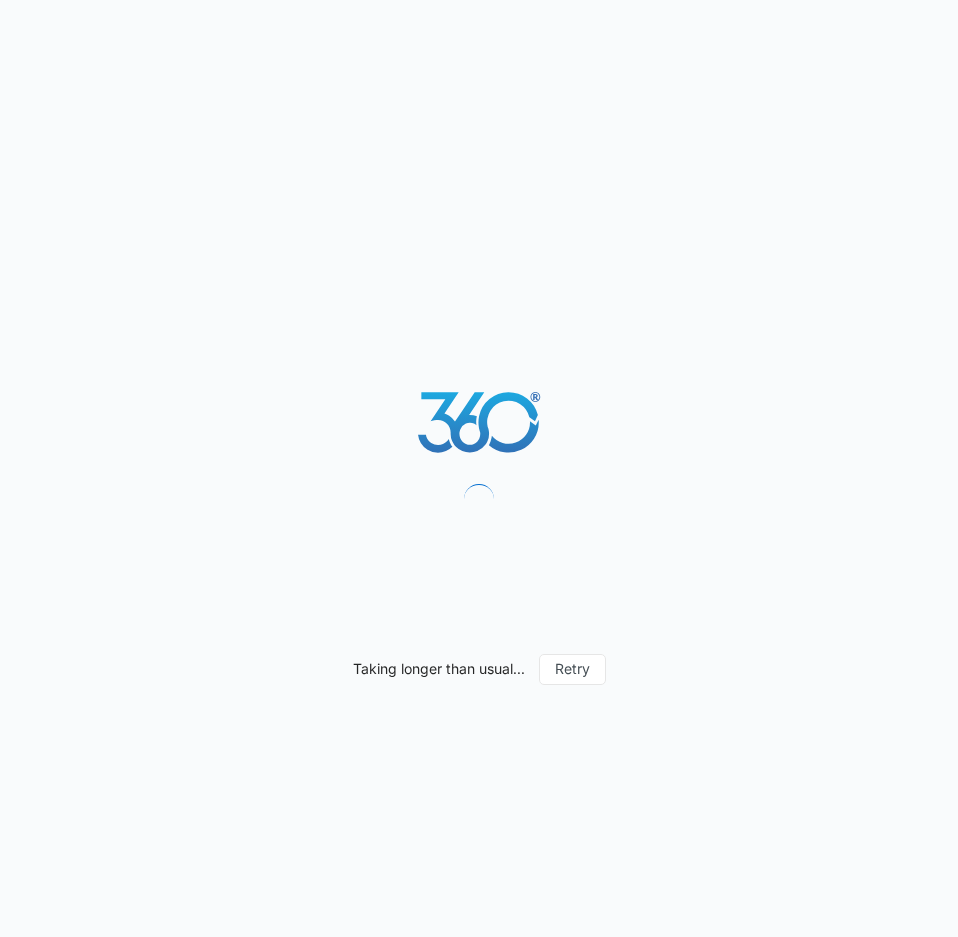 scroll, scrollTop: 0, scrollLeft: 0, axis: both 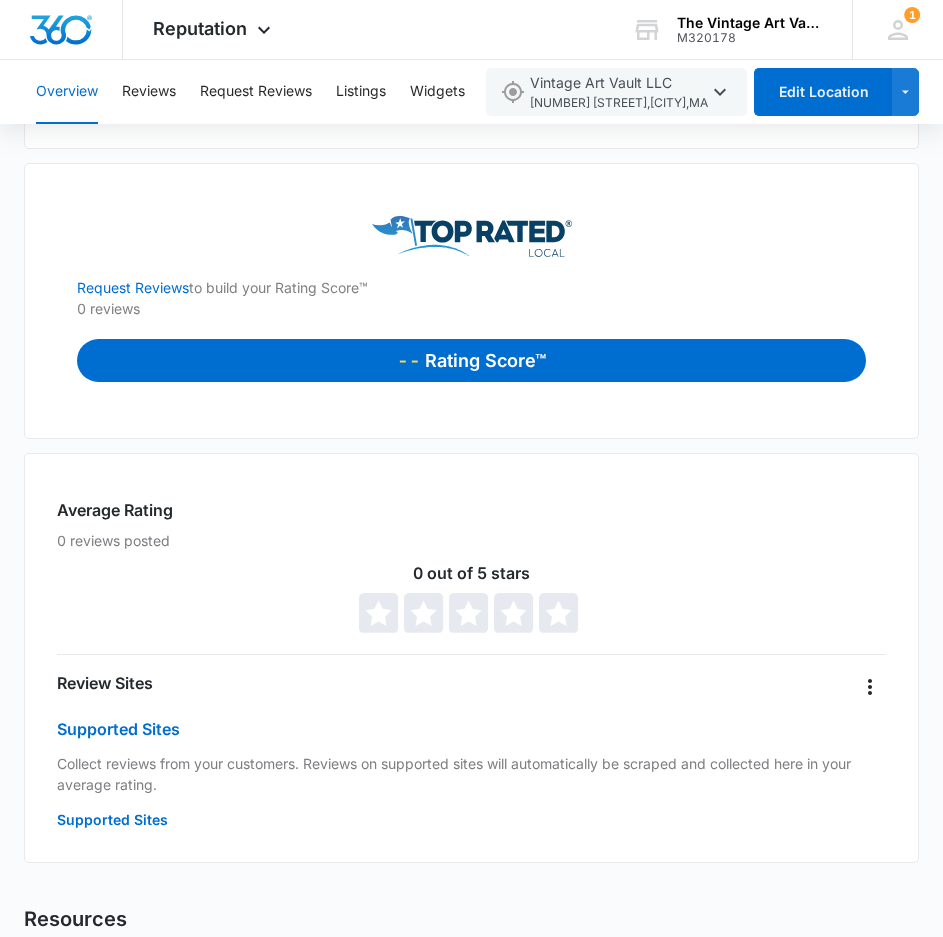 click 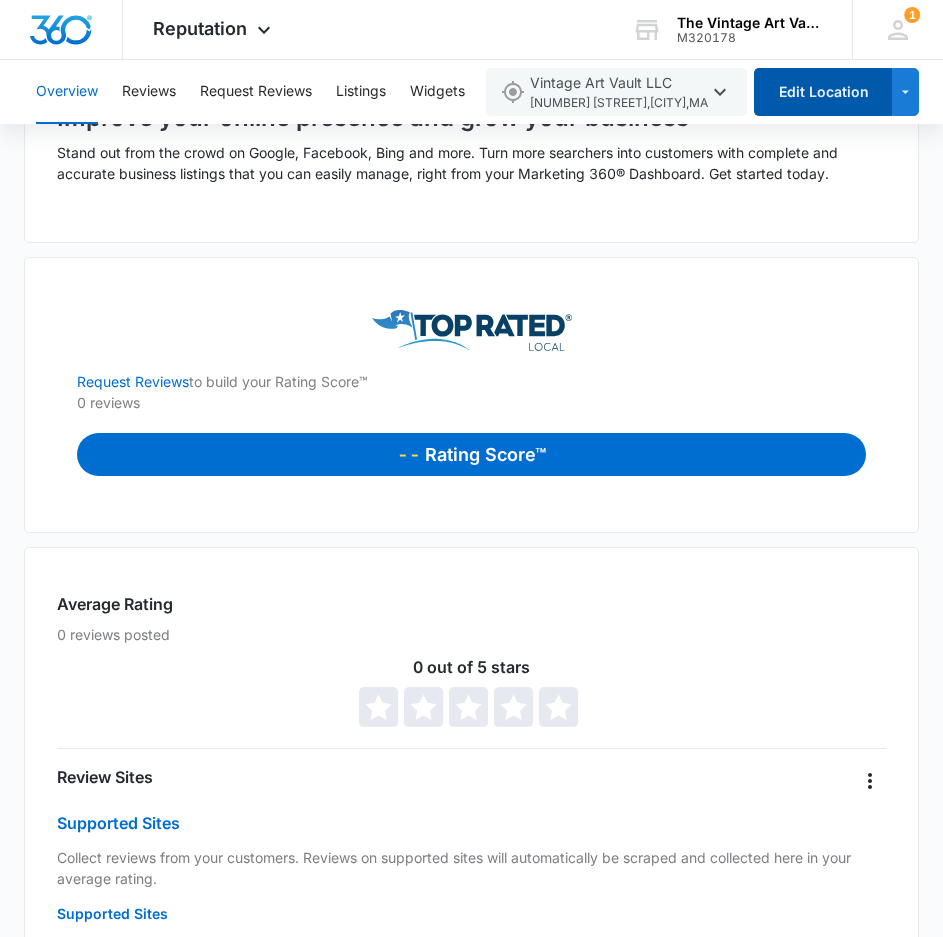 scroll, scrollTop: 1771, scrollLeft: 0, axis: vertical 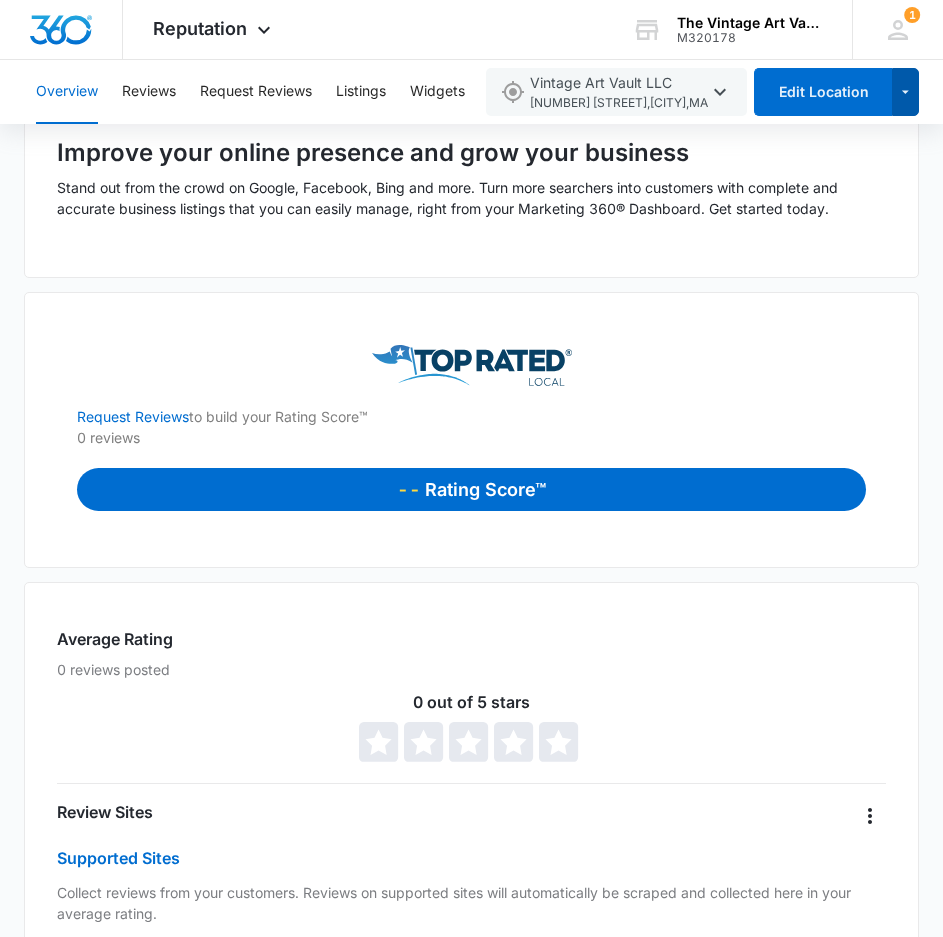 click 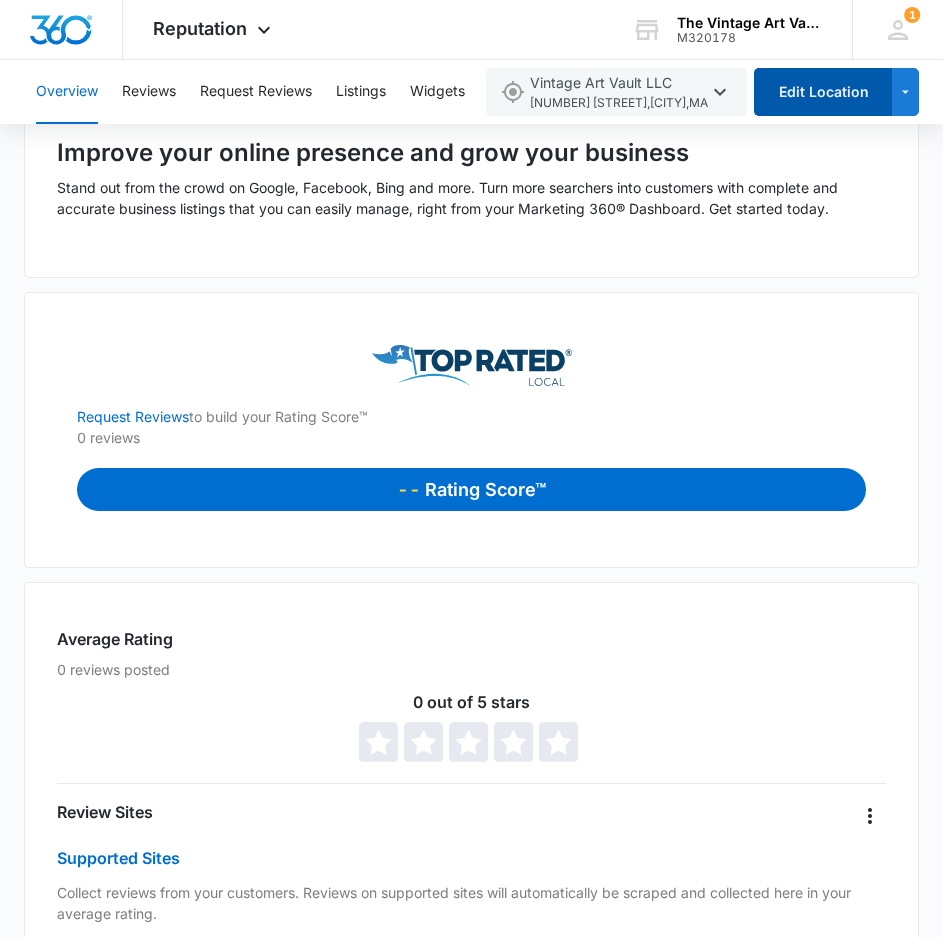 click on "Edit Location" at bounding box center [823, 92] 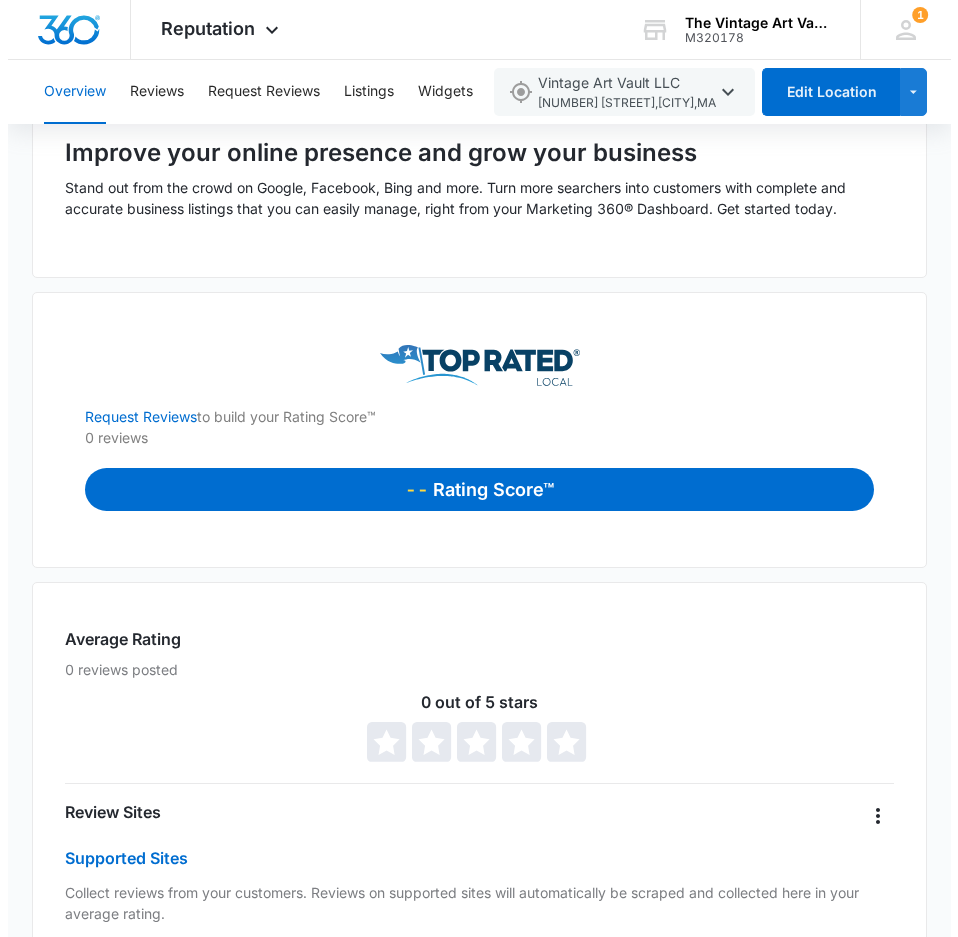 scroll, scrollTop: 0, scrollLeft: 0, axis: both 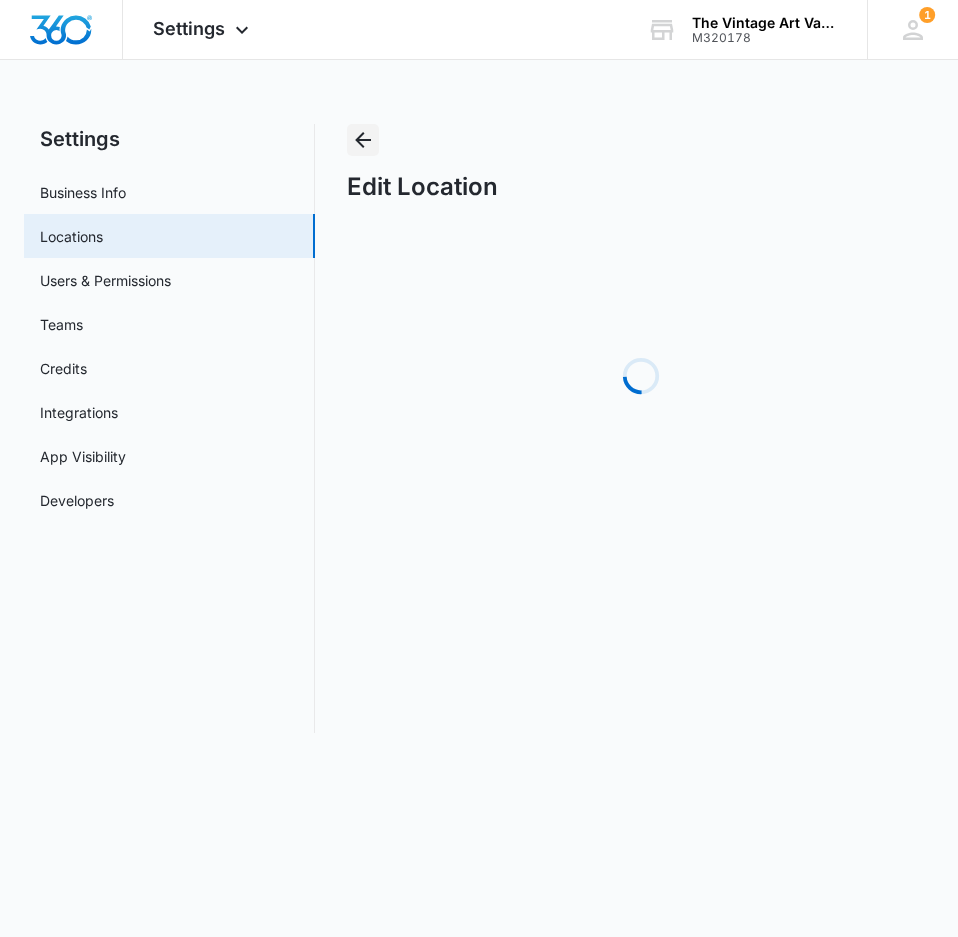 click 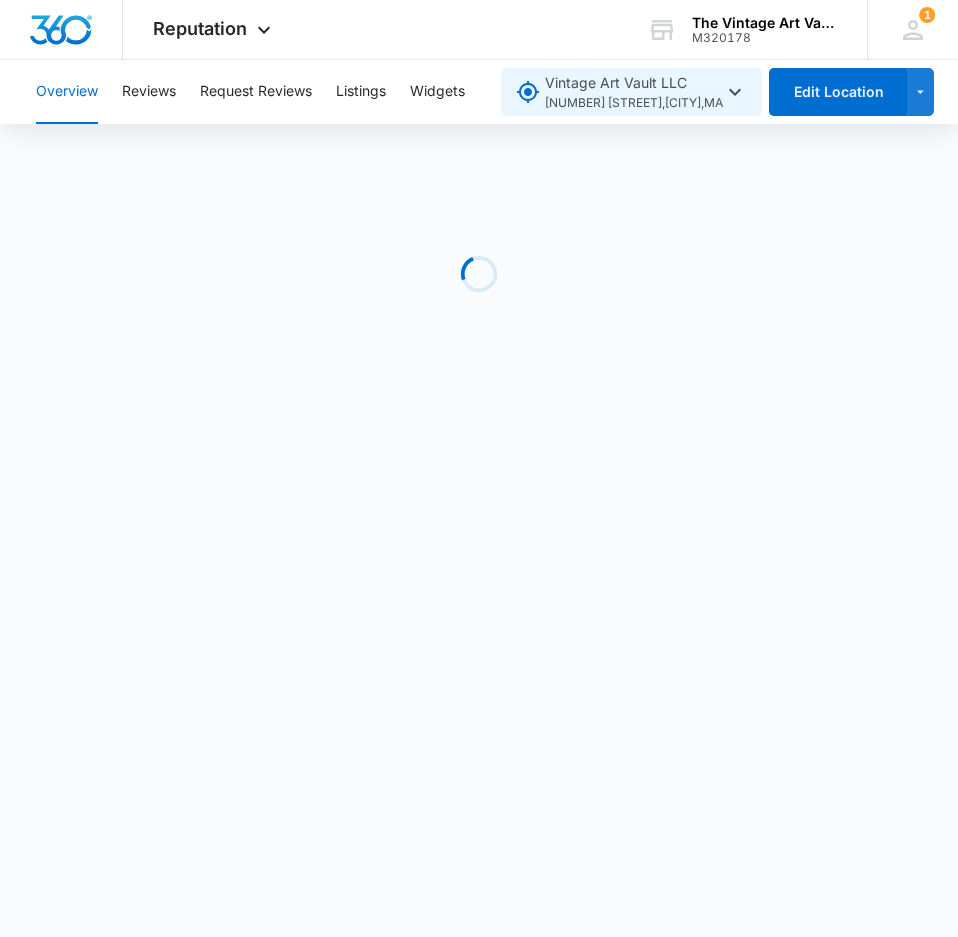 click on "Vintage Art Vault LLC 635 Massachusetts Ave ,  Arlington ,  MA" at bounding box center [631, 92] 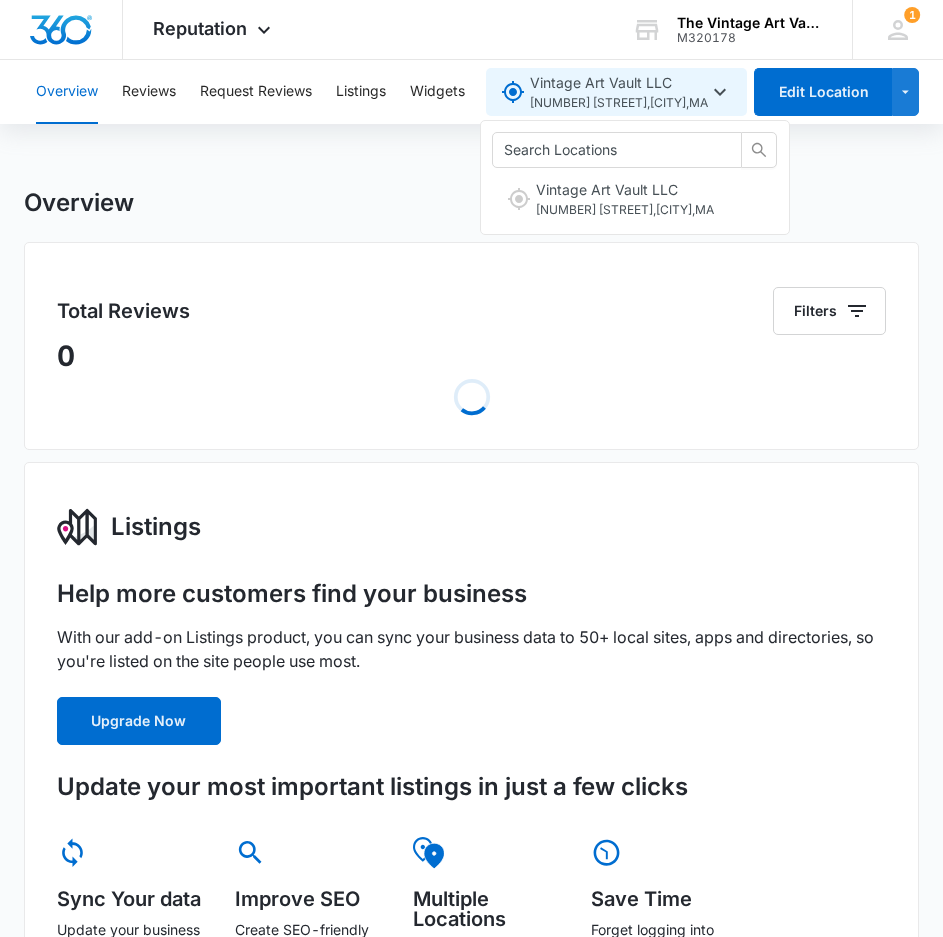 click 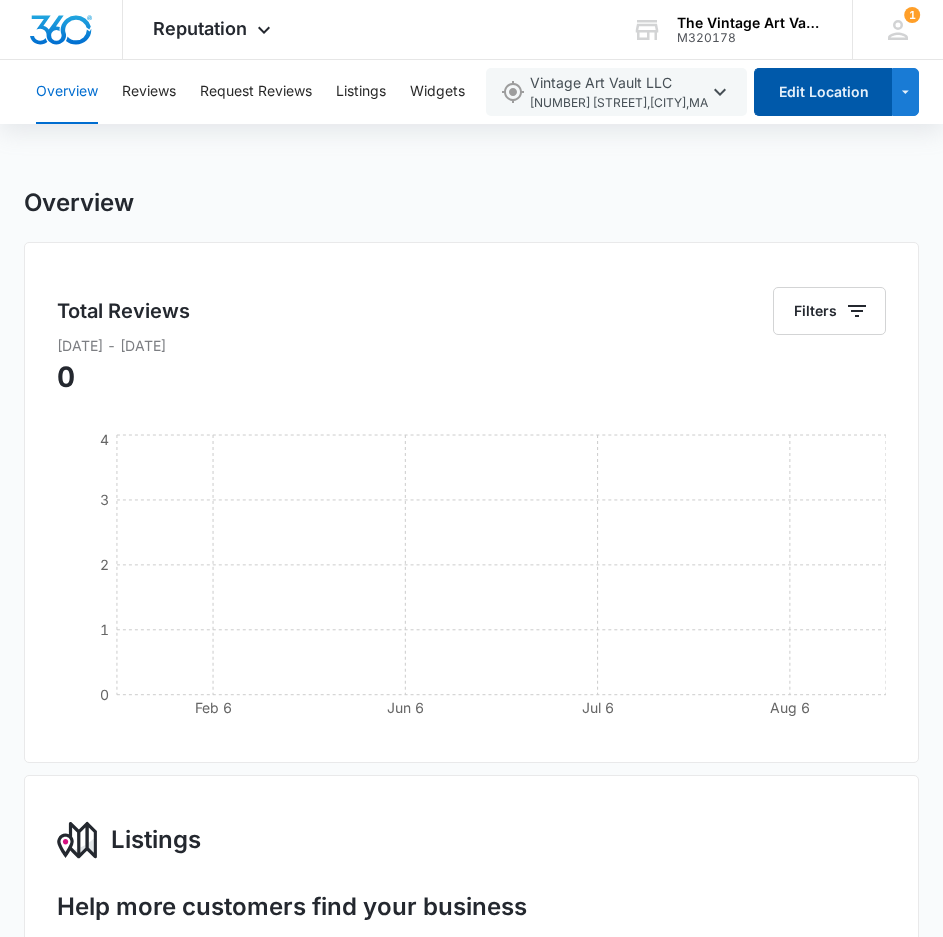 click on "Edit Location" at bounding box center (823, 92) 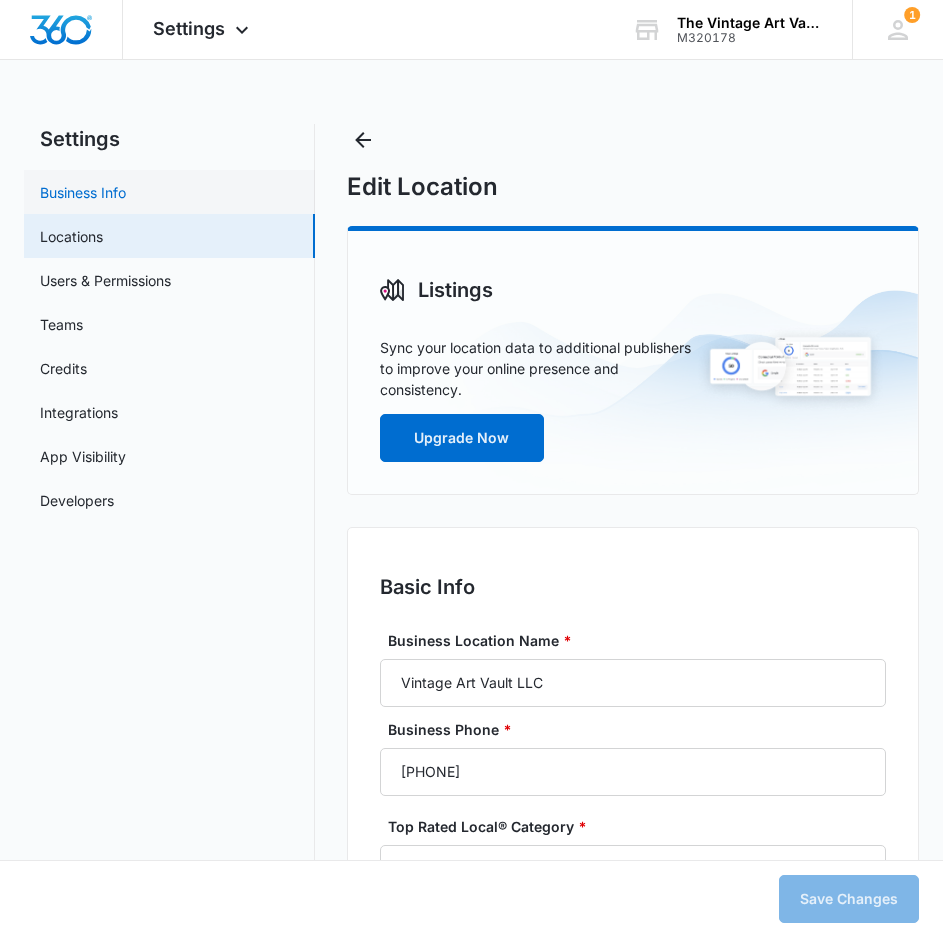 click on "Business Info" at bounding box center [83, 192] 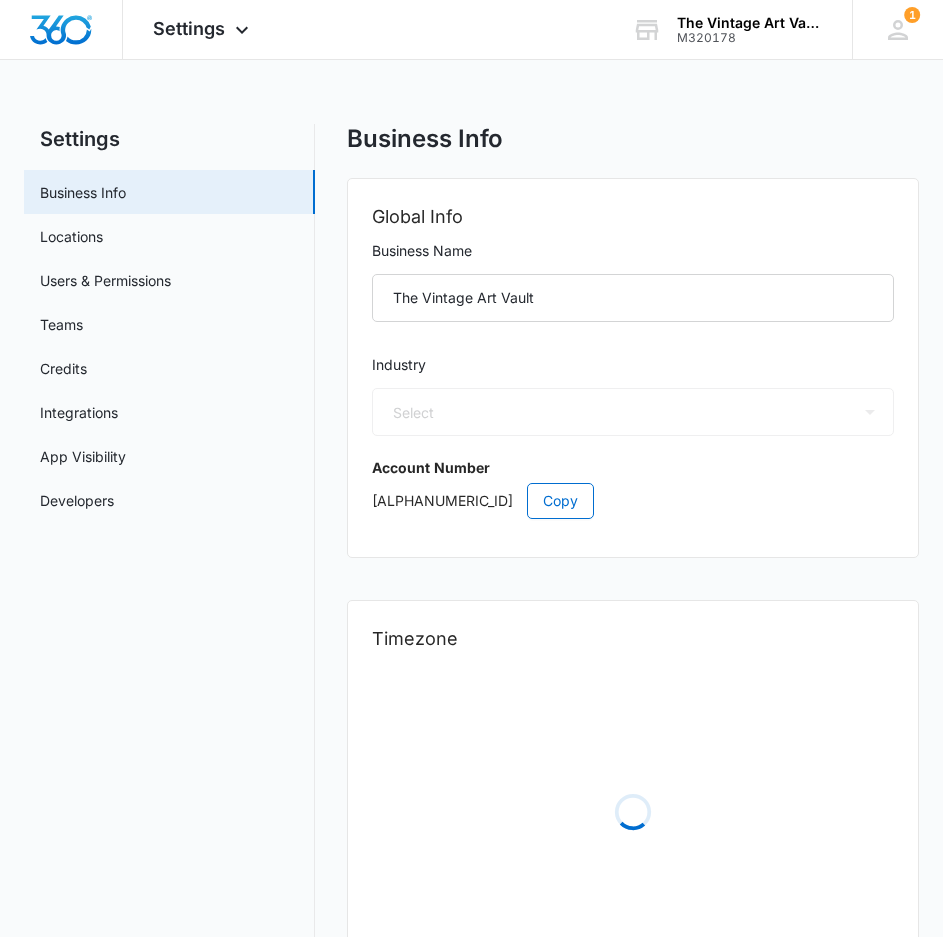 select on "US" 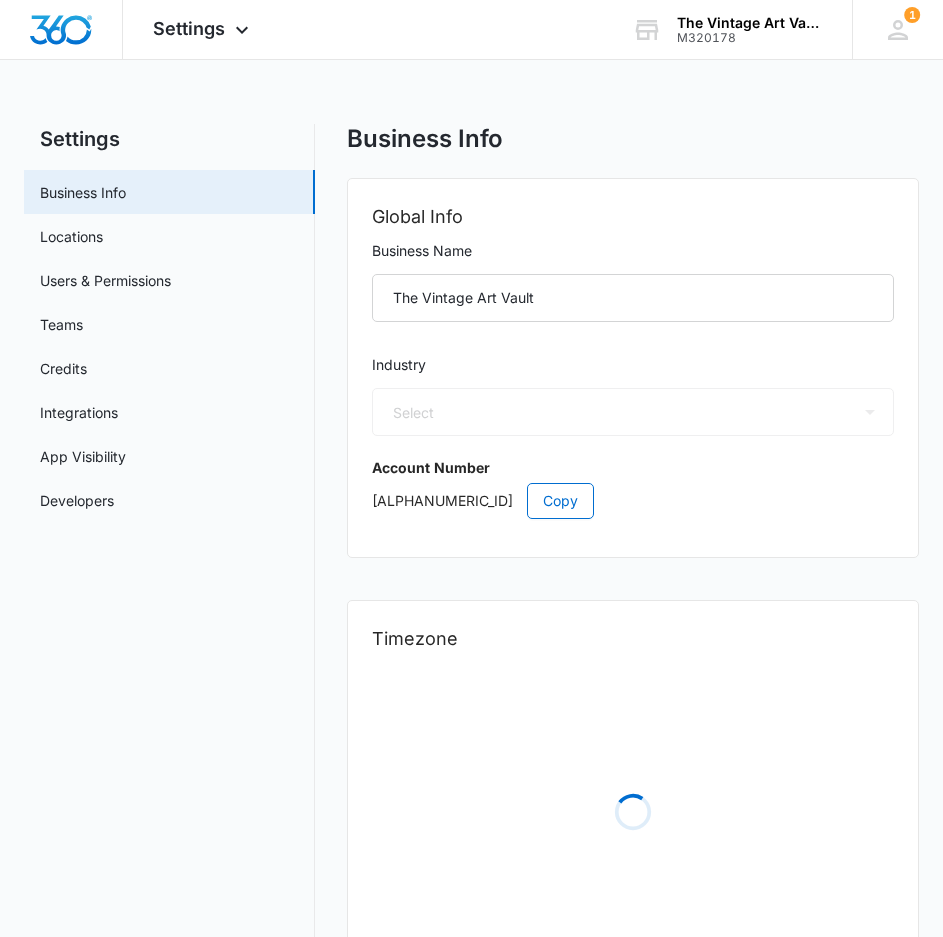 select on "America/New_York" 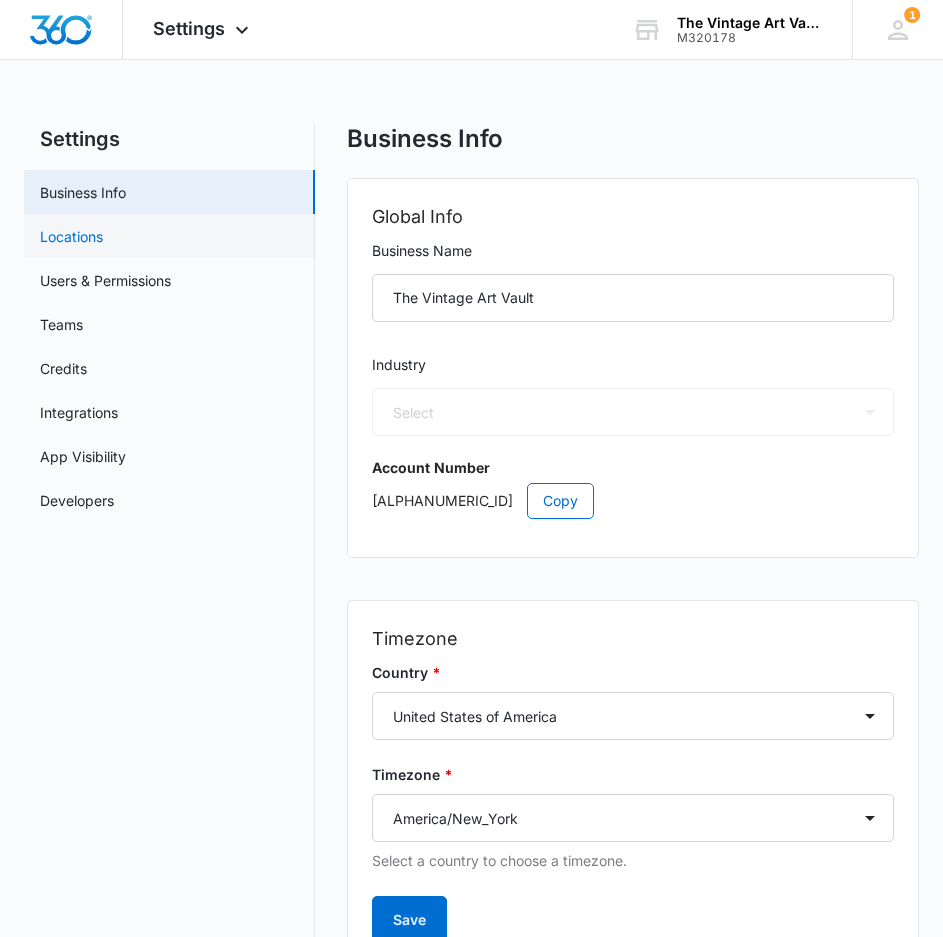 select on "12" 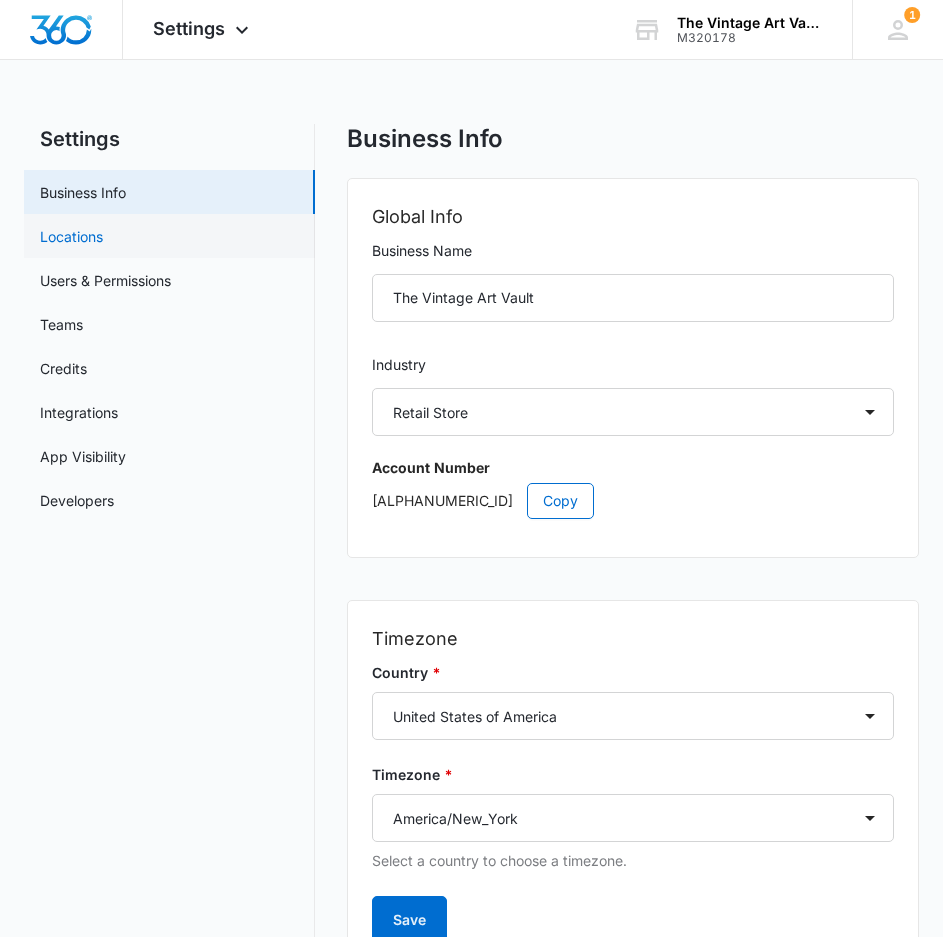 click on "Locations" at bounding box center [71, 236] 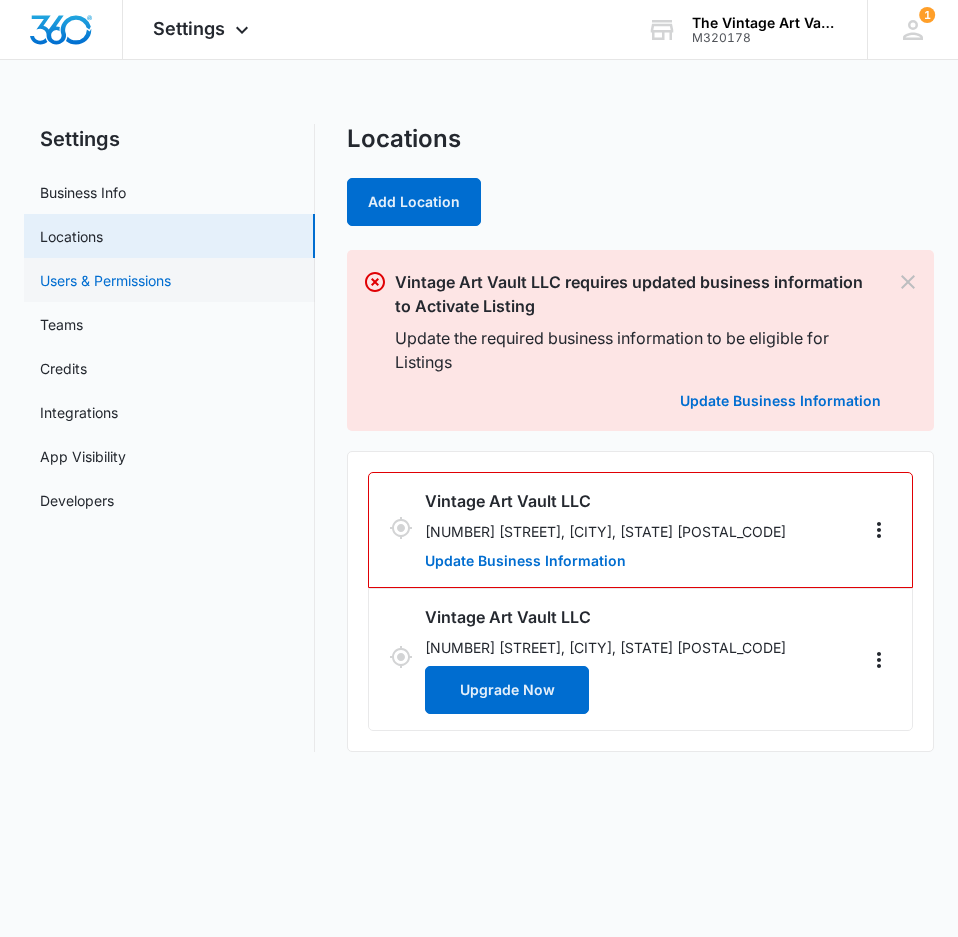 click on "Users & Permissions" at bounding box center [105, 280] 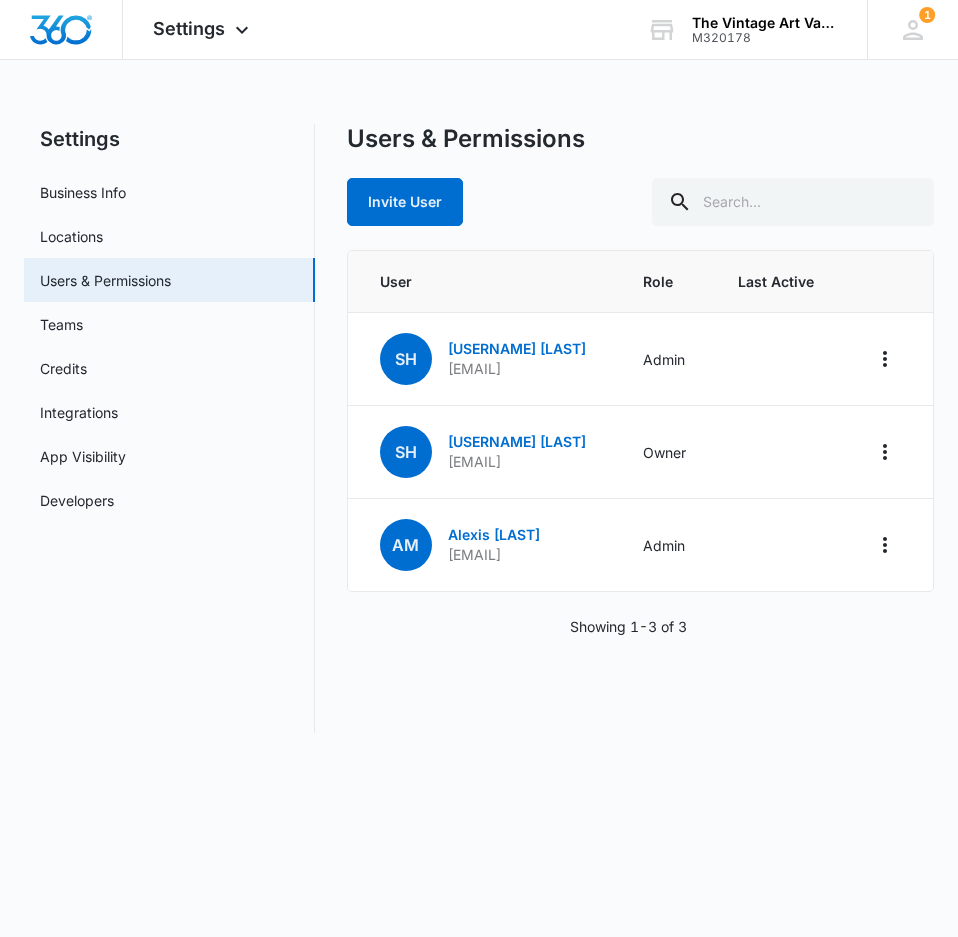 scroll, scrollTop: 0, scrollLeft: 0, axis: both 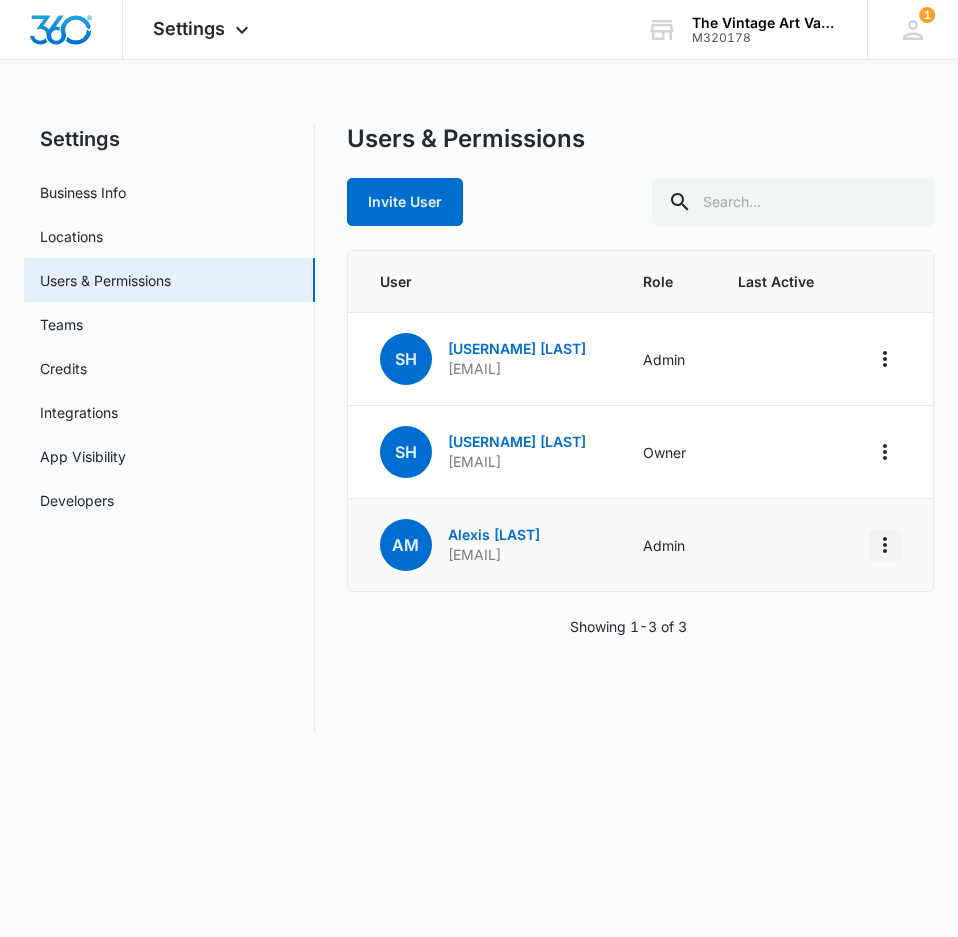 click 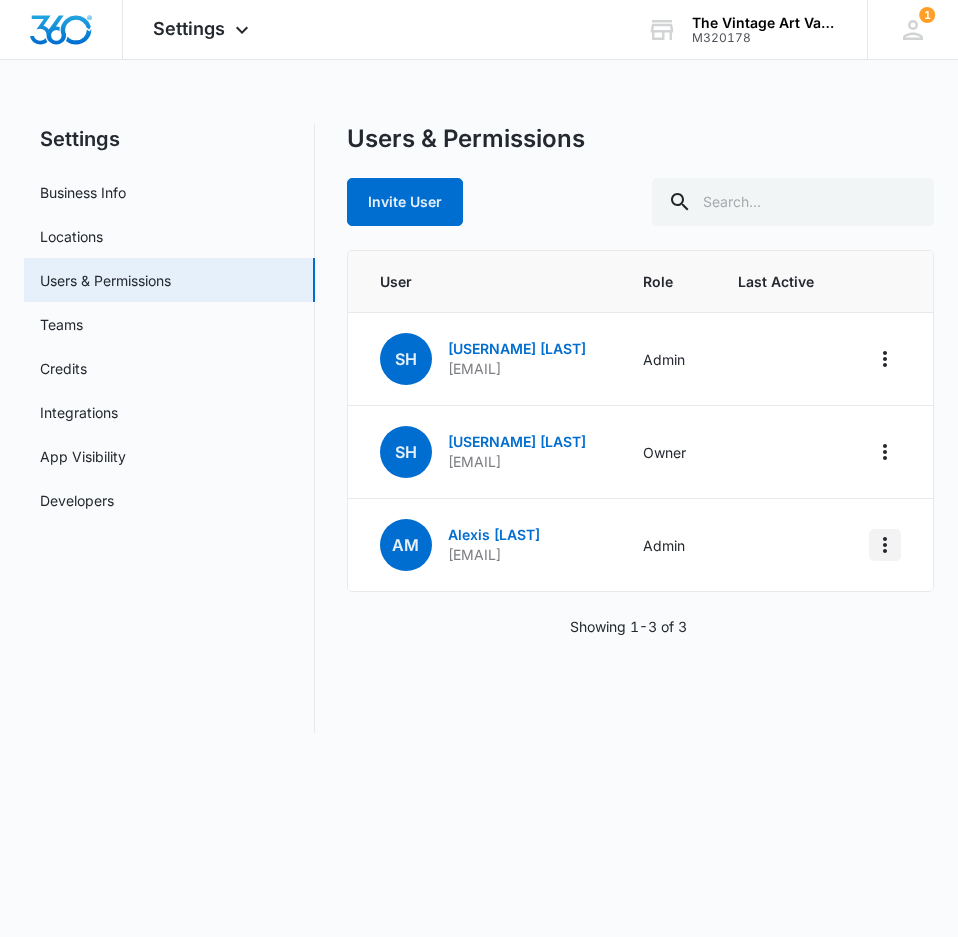 scroll, scrollTop: 0, scrollLeft: 0, axis: both 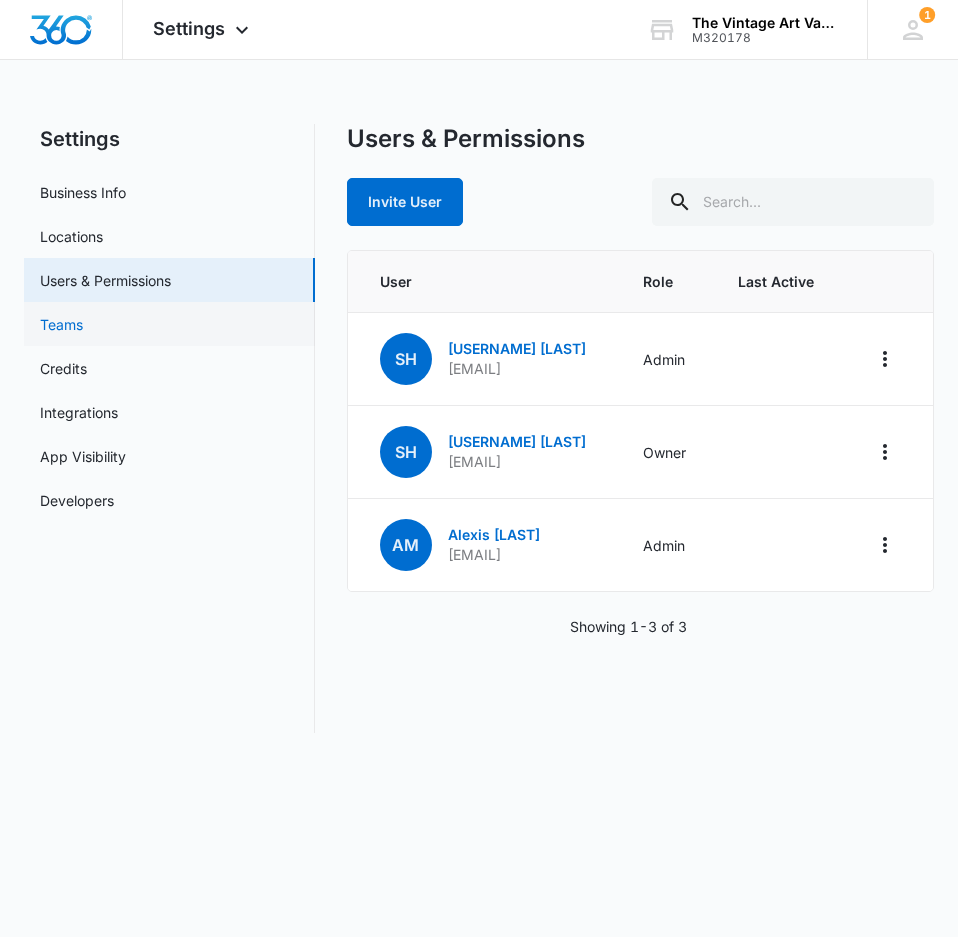 click on "Teams" at bounding box center (61, 324) 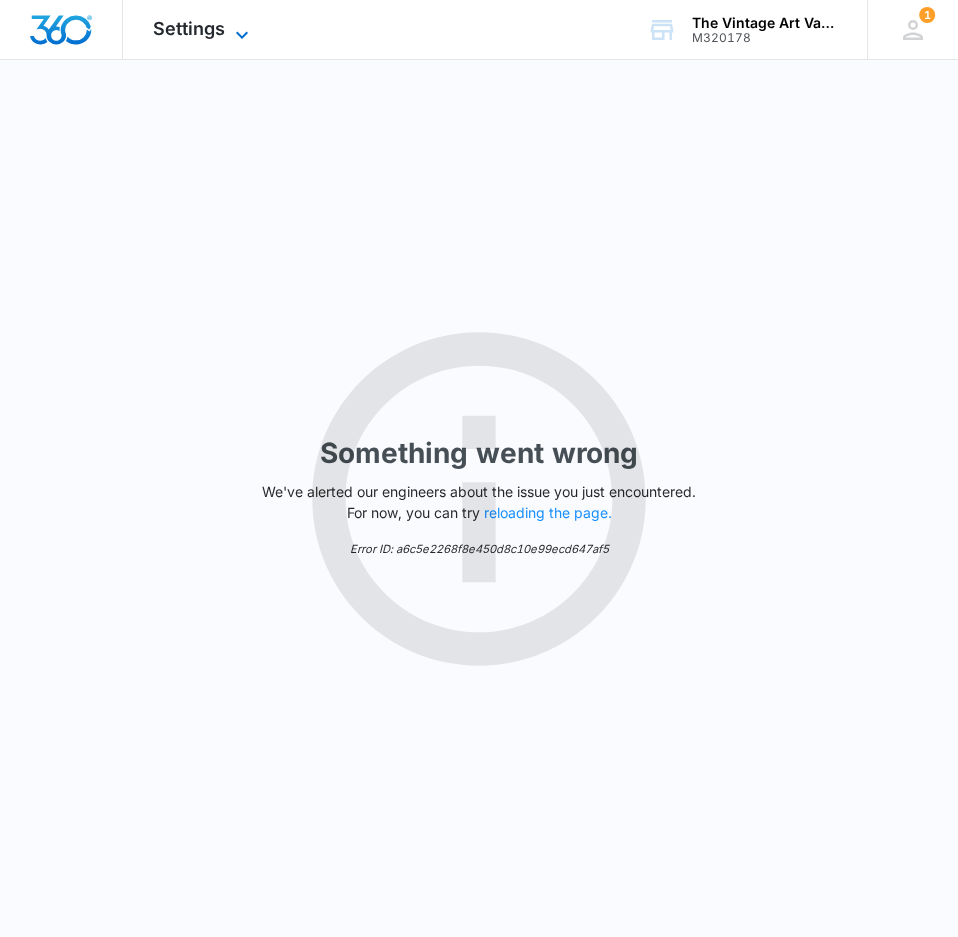 click on "Settings" at bounding box center [189, 28] 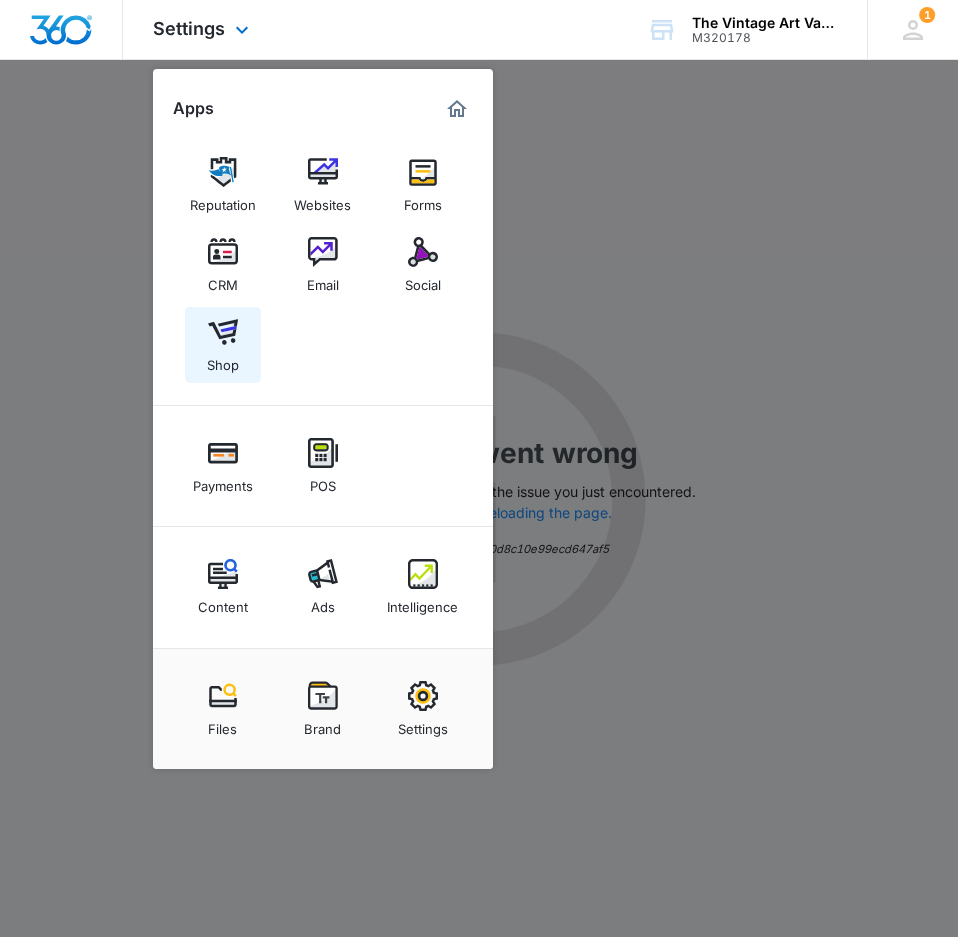 click on "Shop" at bounding box center [223, 360] 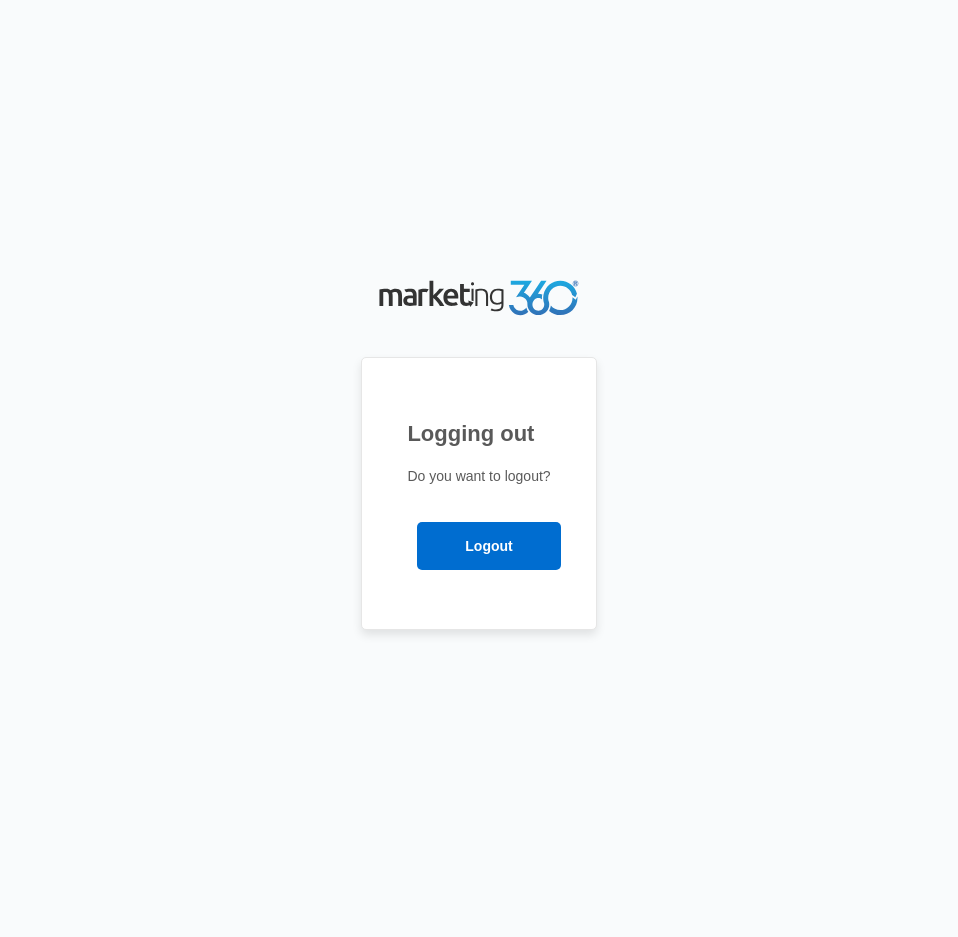 scroll, scrollTop: 0, scrollLeft: 0, axis: both 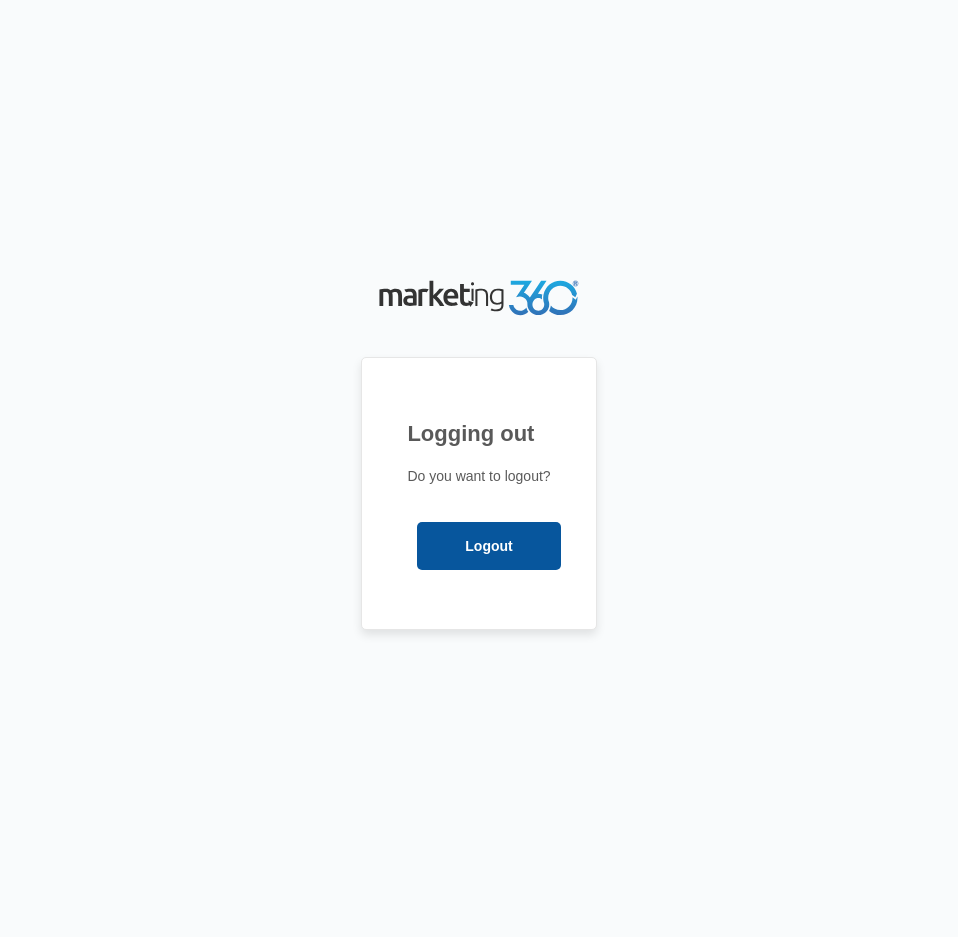 click on "Logout" at bounding box center (488, 546) 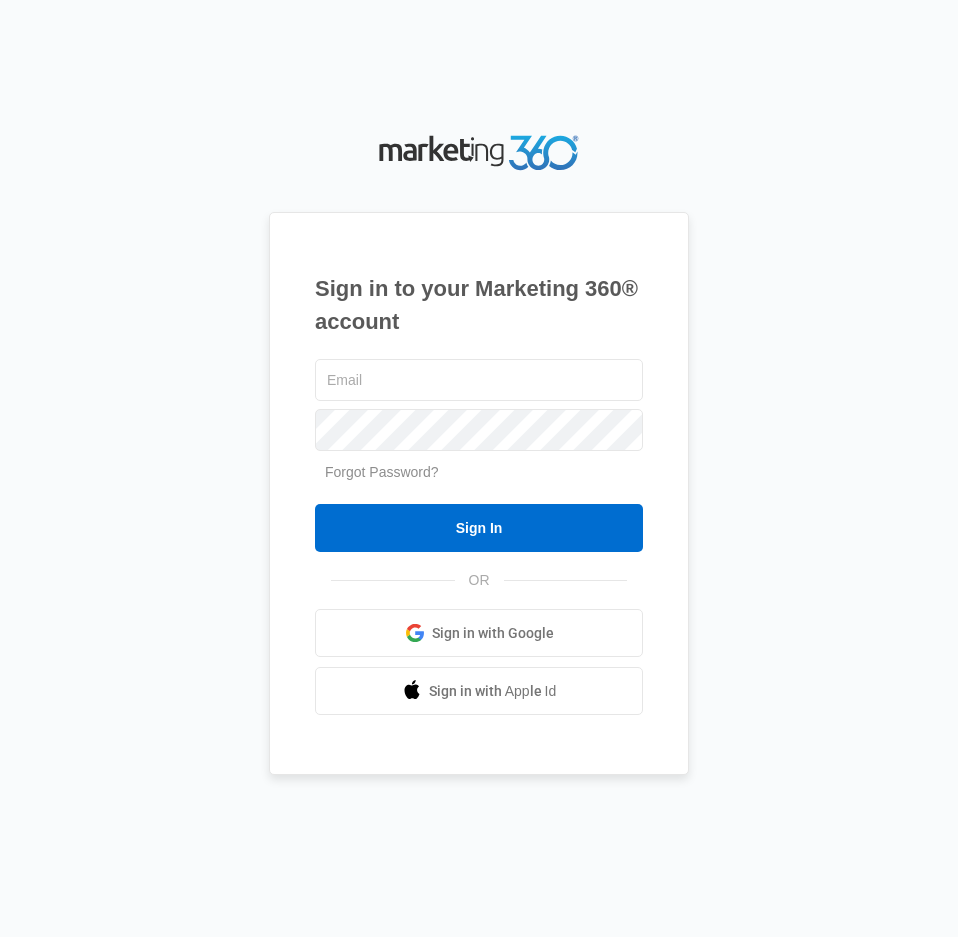scroll, scrollTop: 0, scrollLeft: 0, axis: both 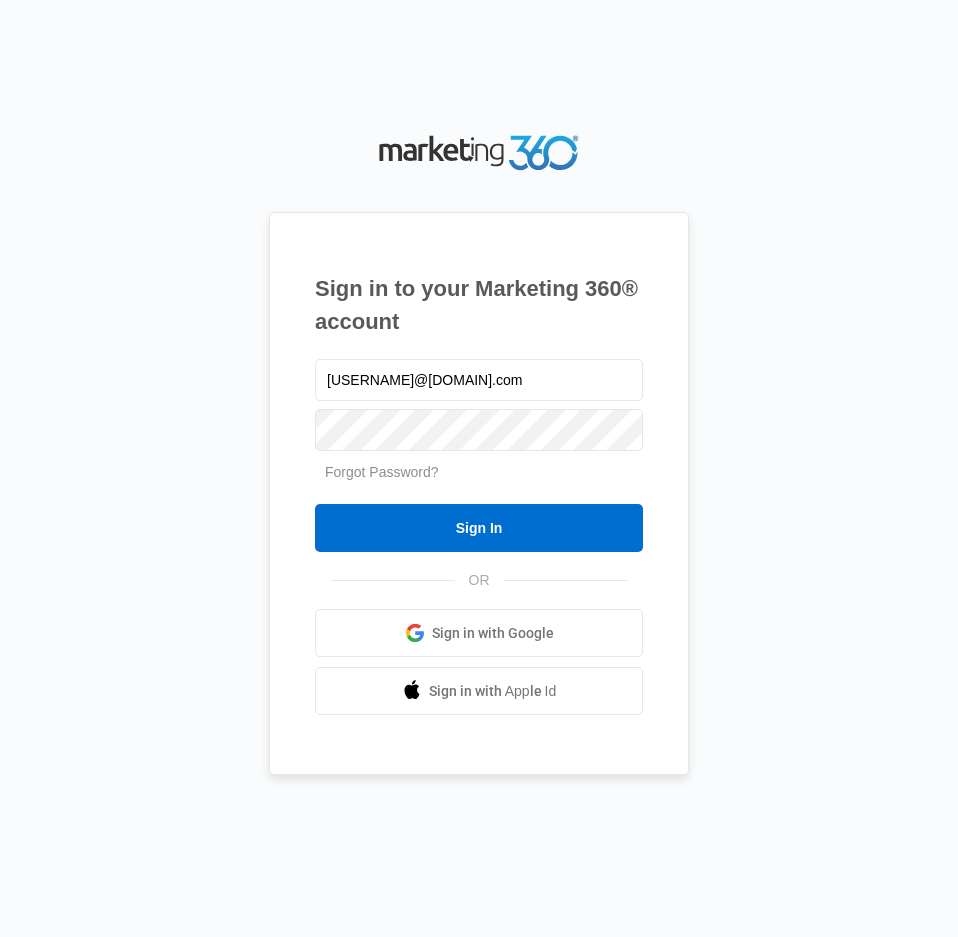 click on "Sign in with Google" at bounding box center [479, 633] 